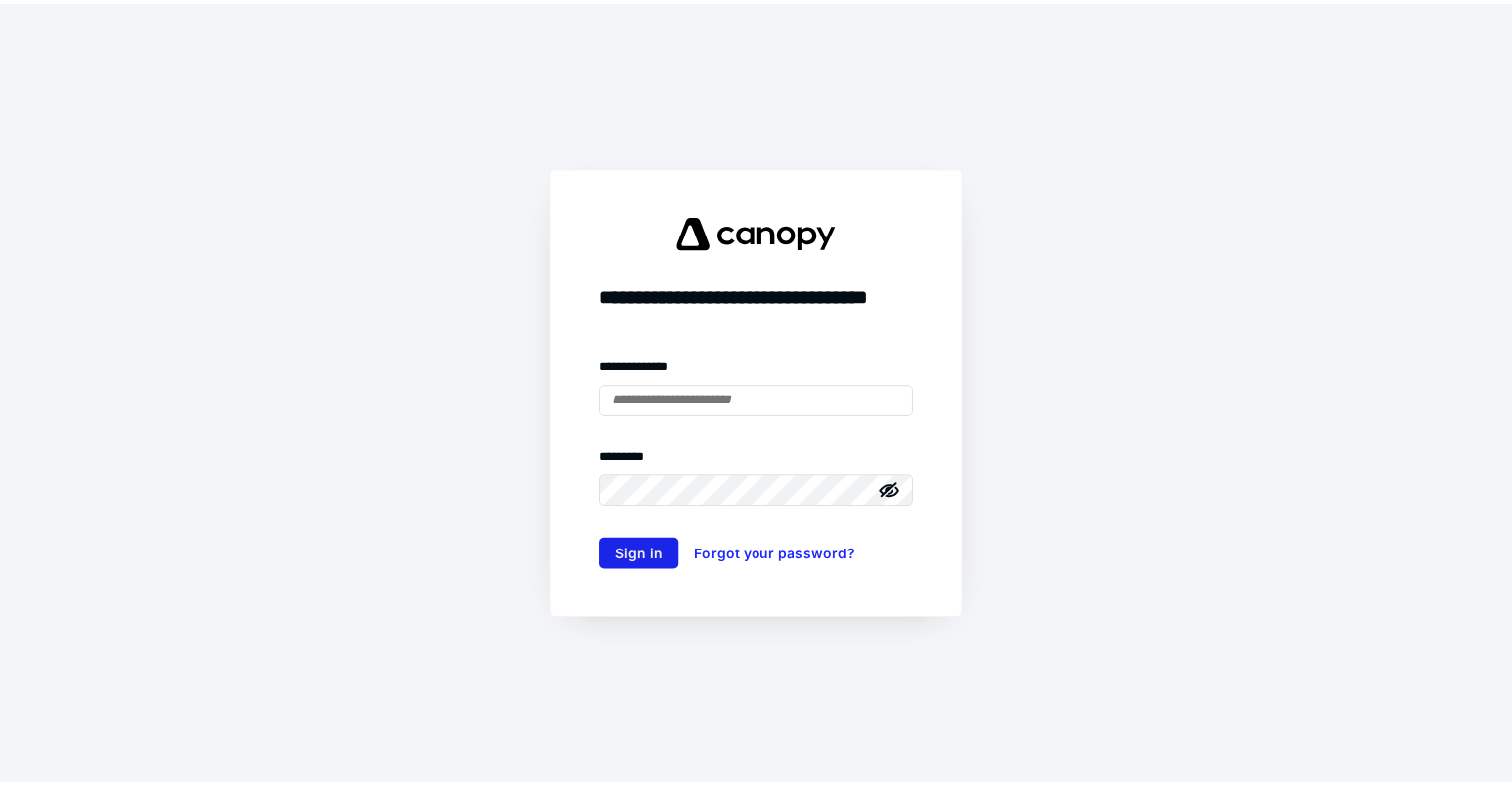 scroll, scrollTop: 0, scrollLeft: 0, axis: both 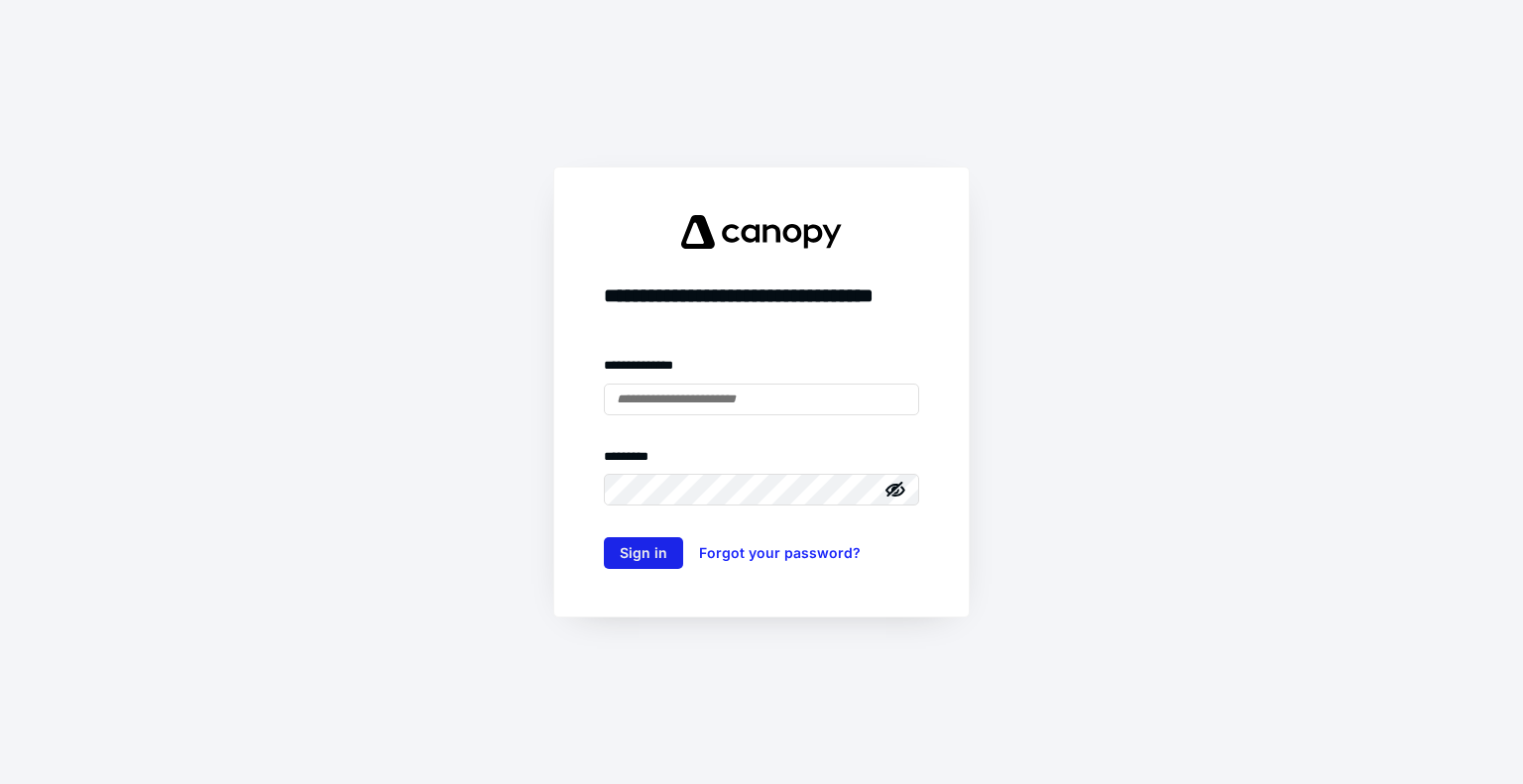 type on "**********" 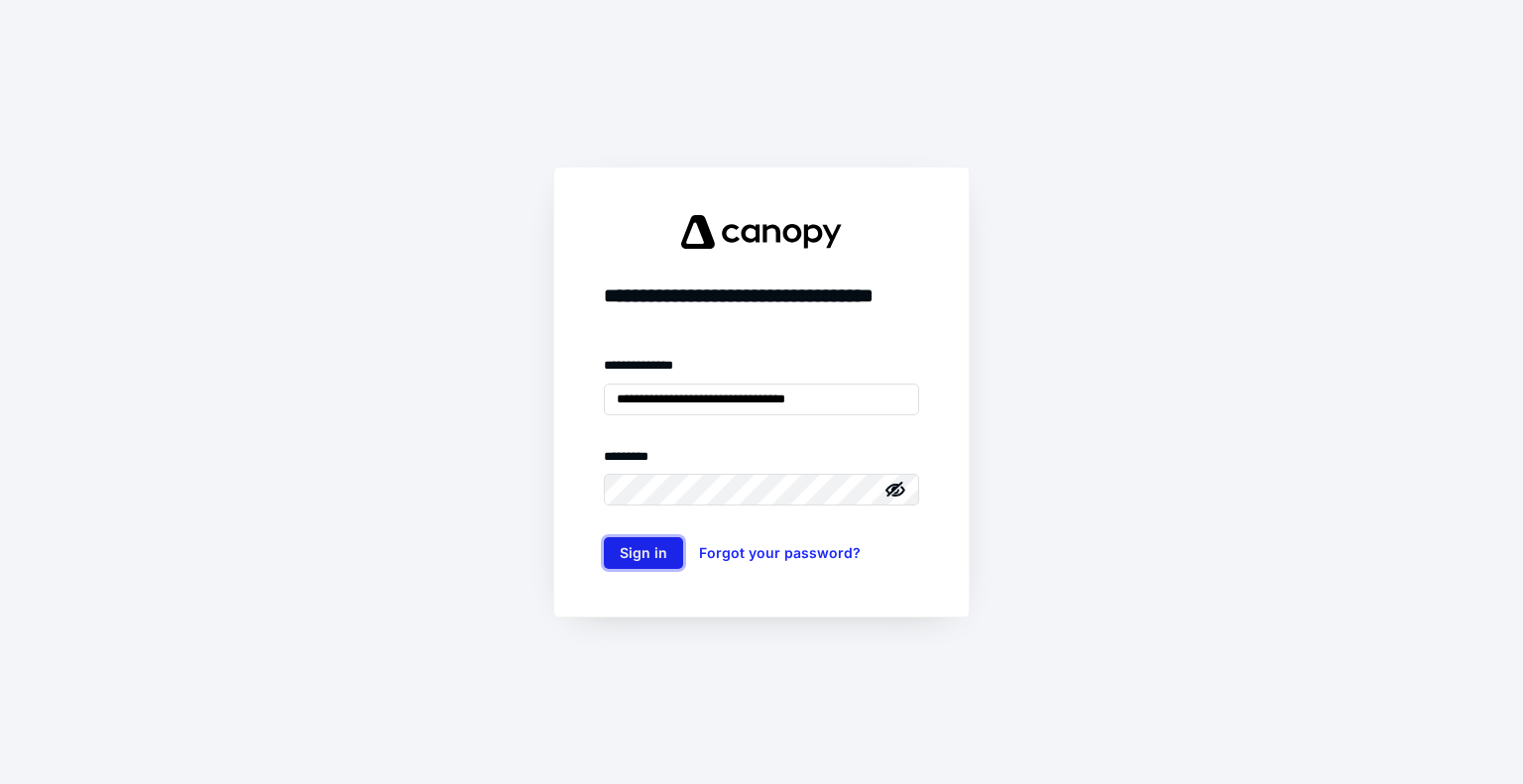 click on "Sign in" at bounding box center [644, 553] 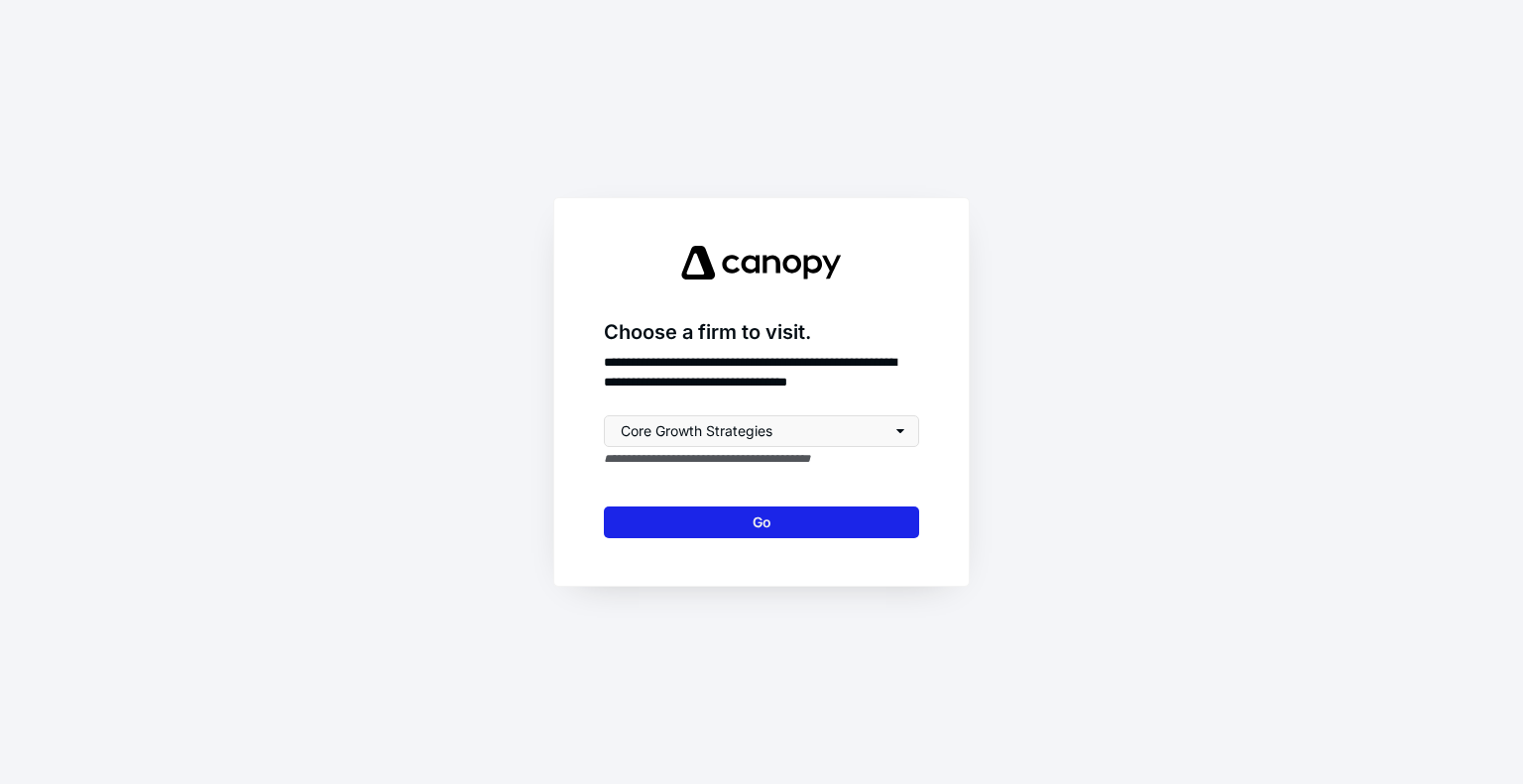 click on "Go" at bounding box center [762, 522] 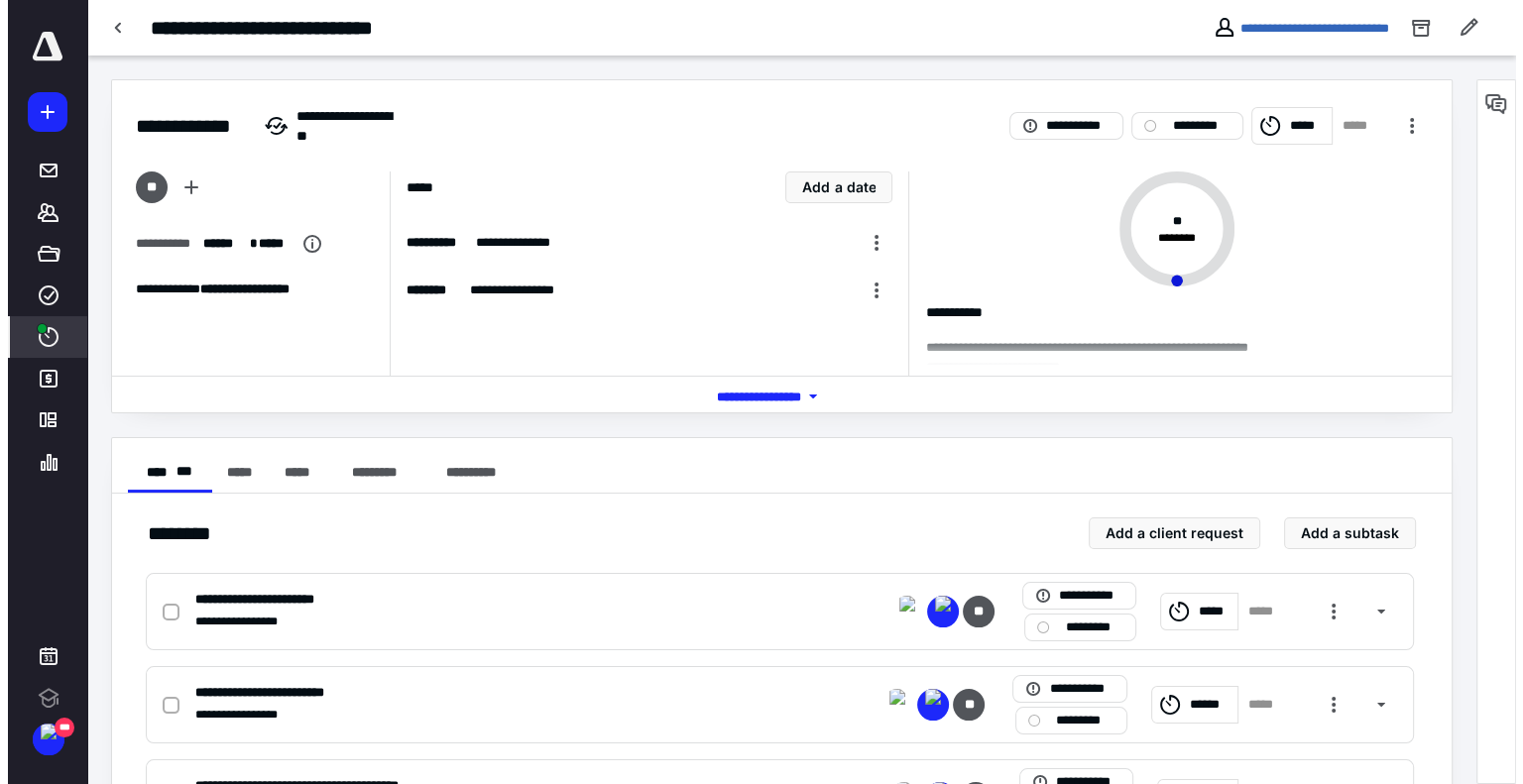 scroll, scrollTop: 0, scrollLeft: 0, axis: both 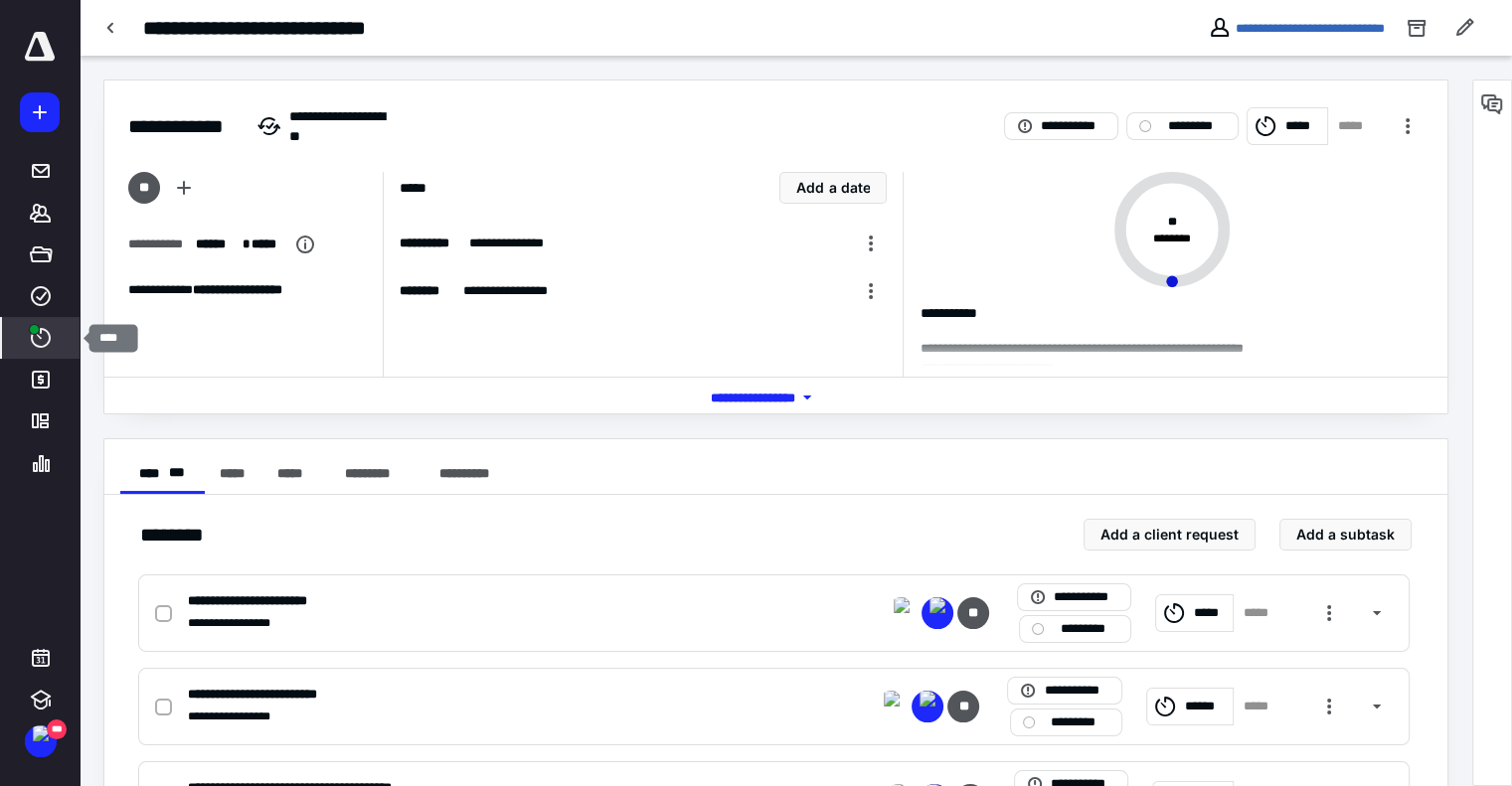 click 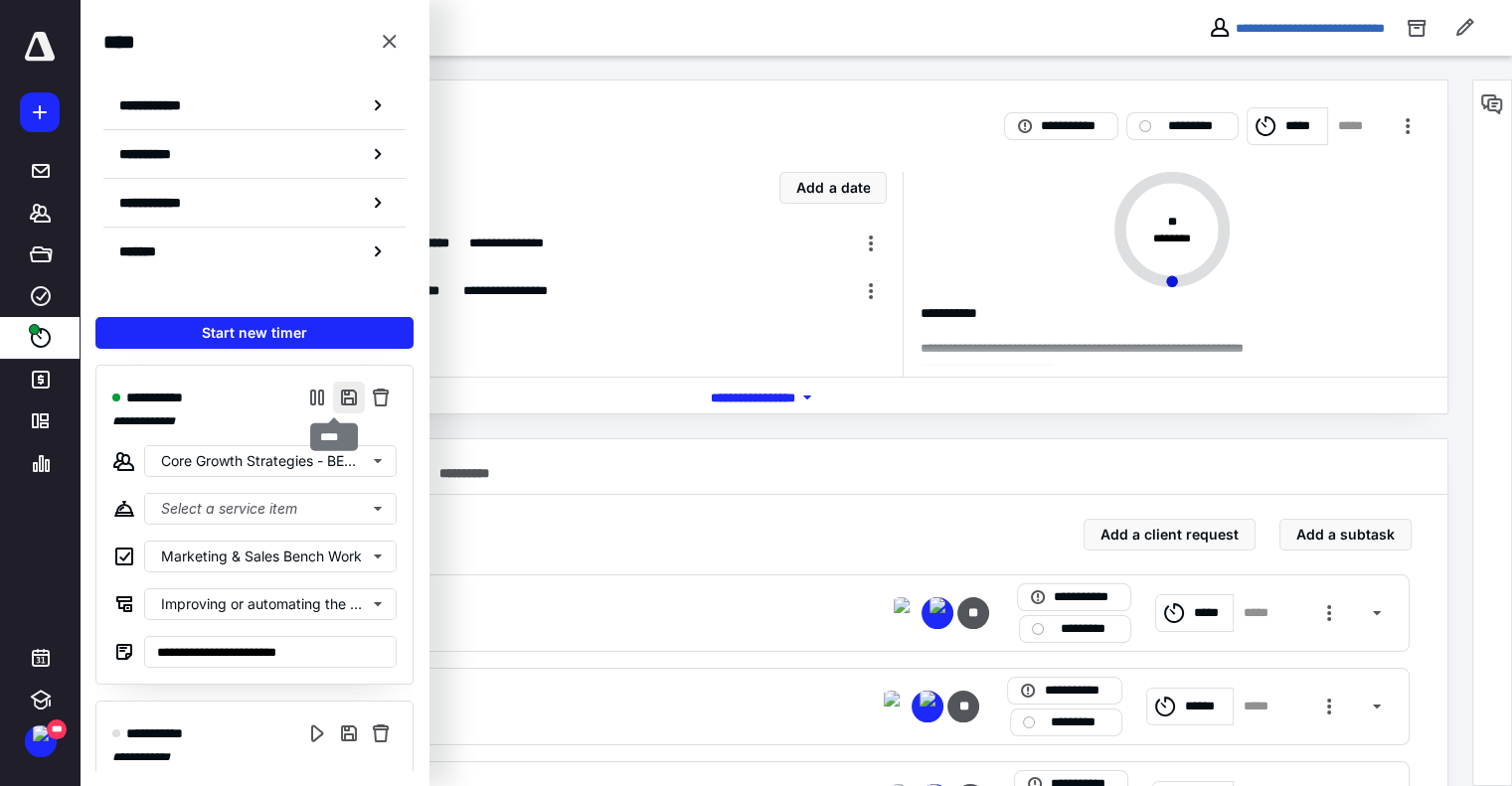 click at bounding box center [349, 397] 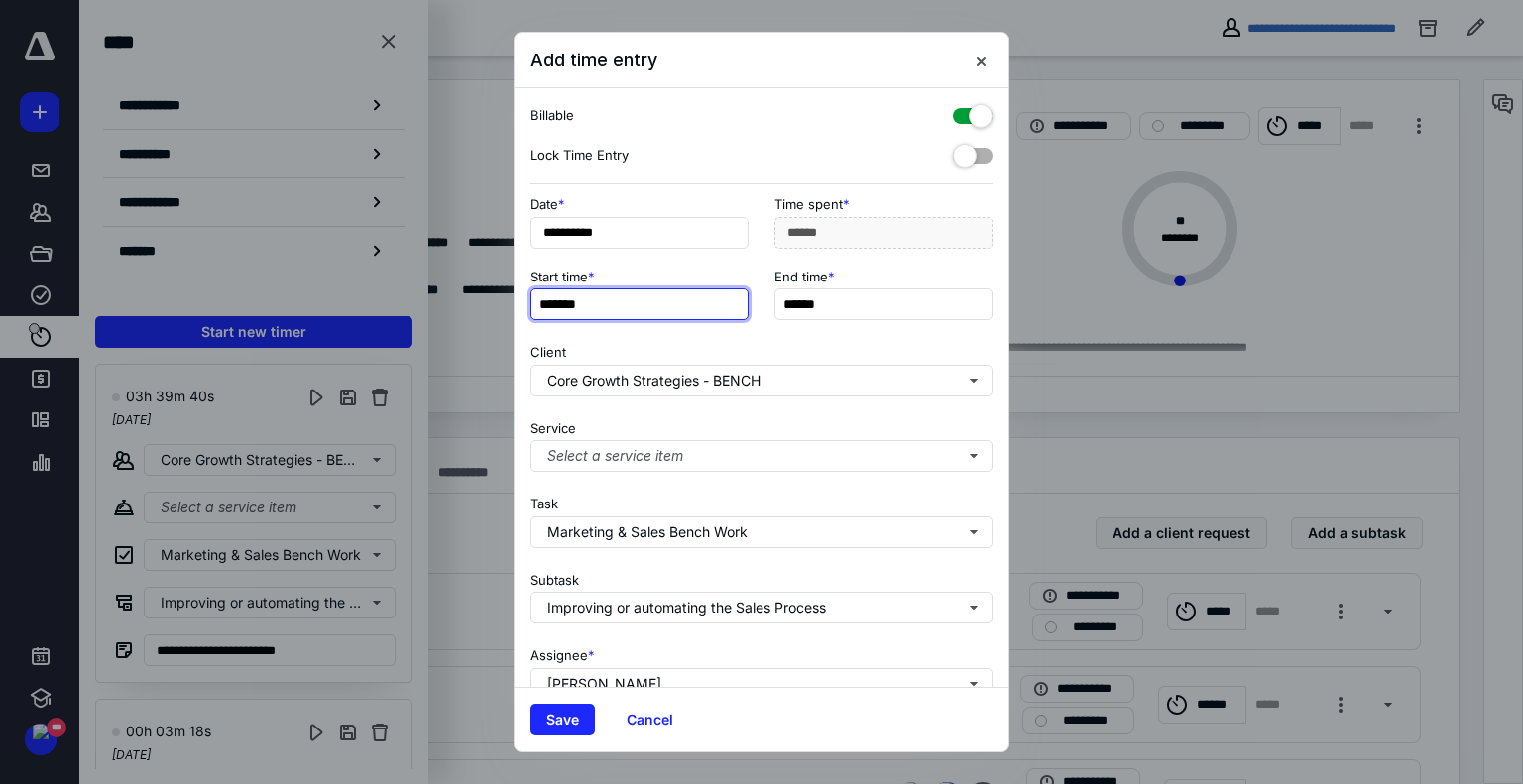 click on "*******" at bounding box center [640, 304] 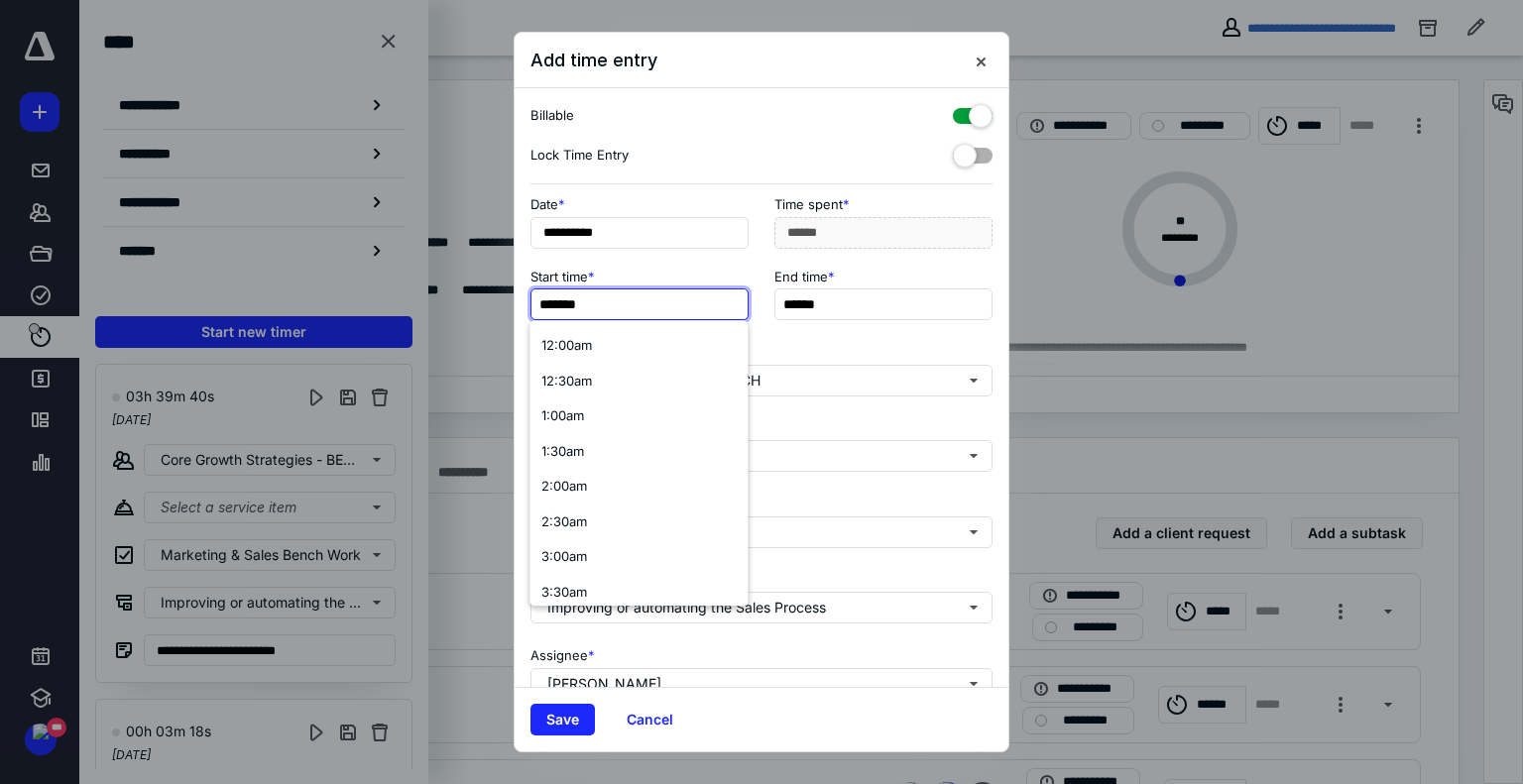 click on "*******" at bounding box center (640, 304) 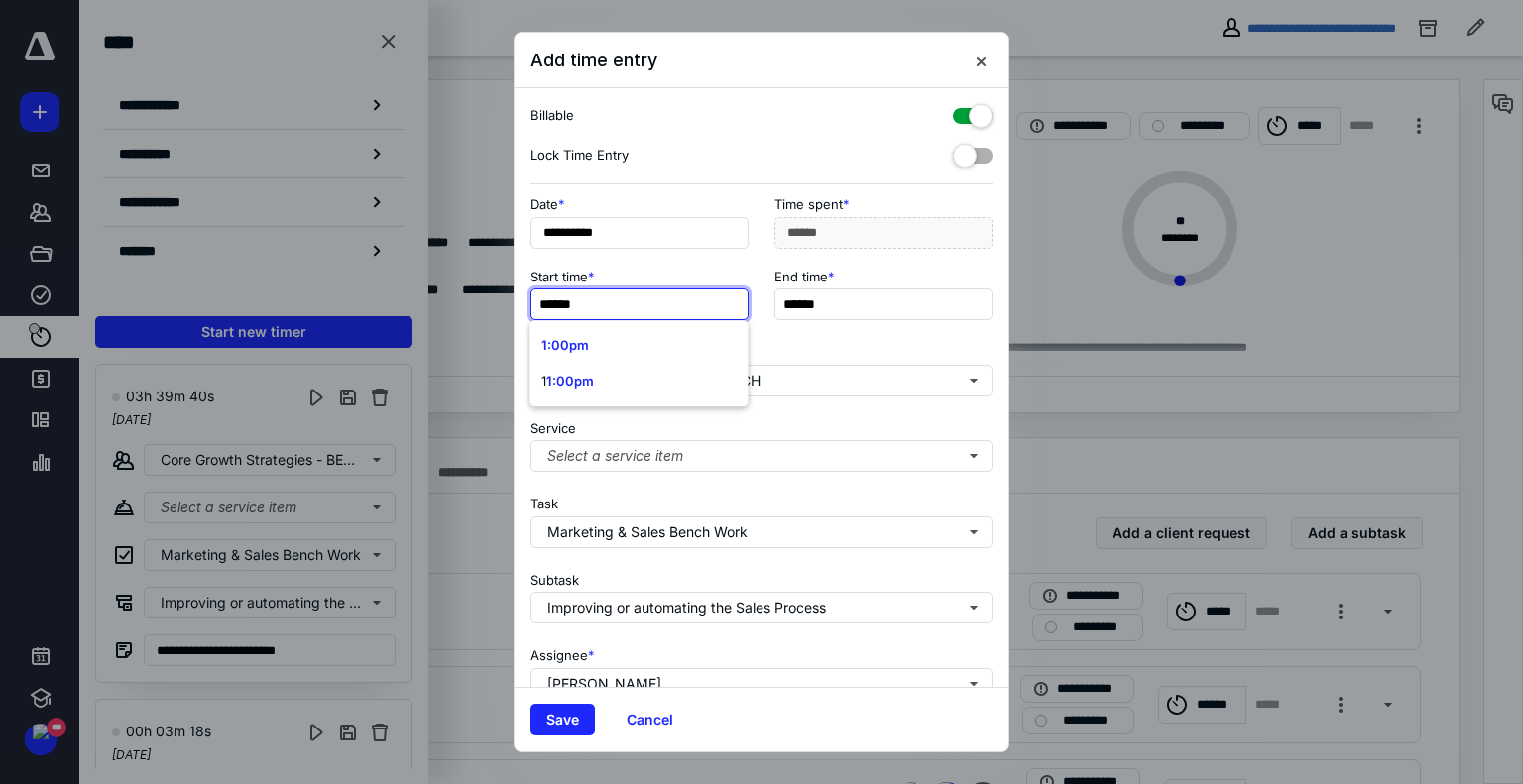type on "******" 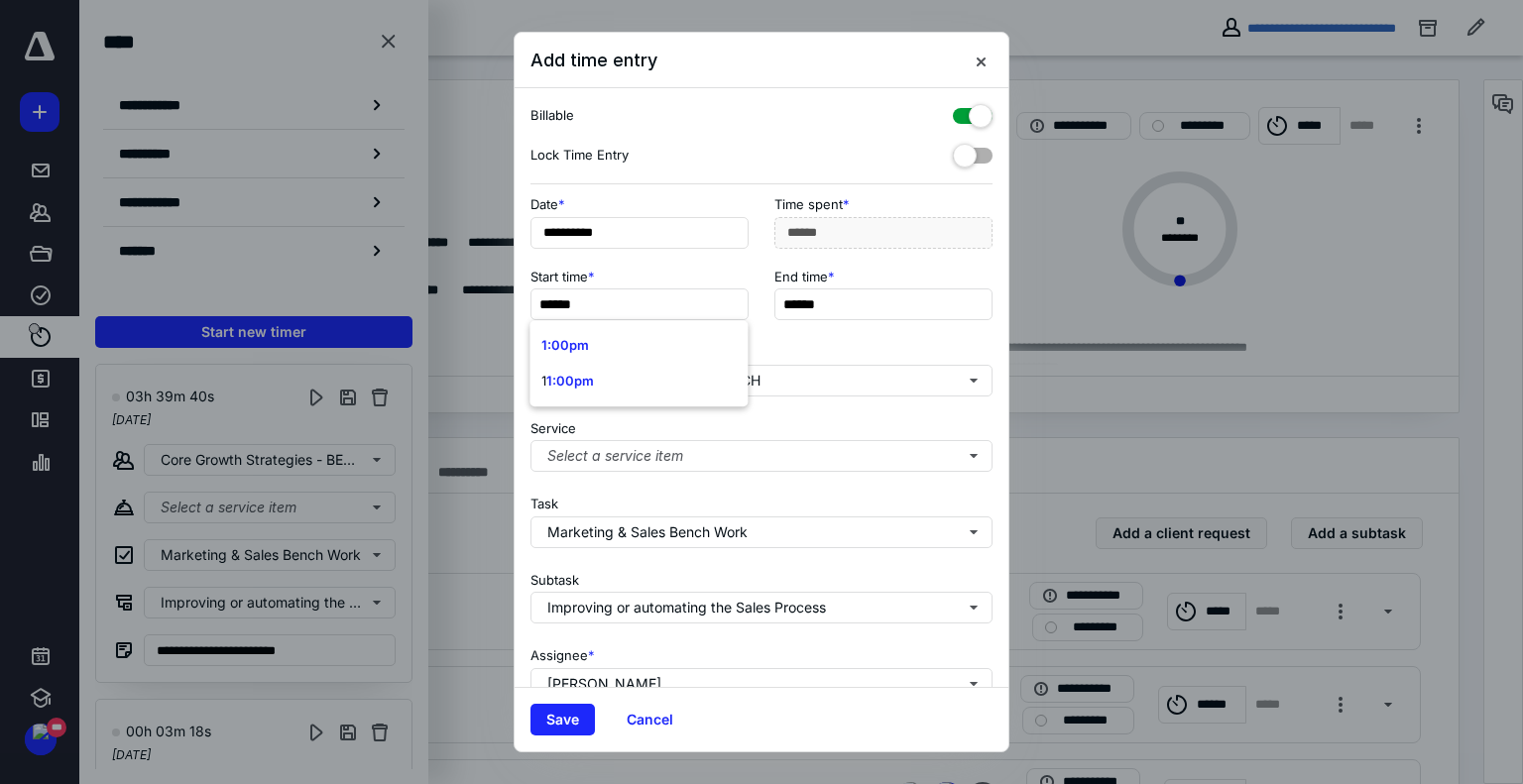 type on "******" 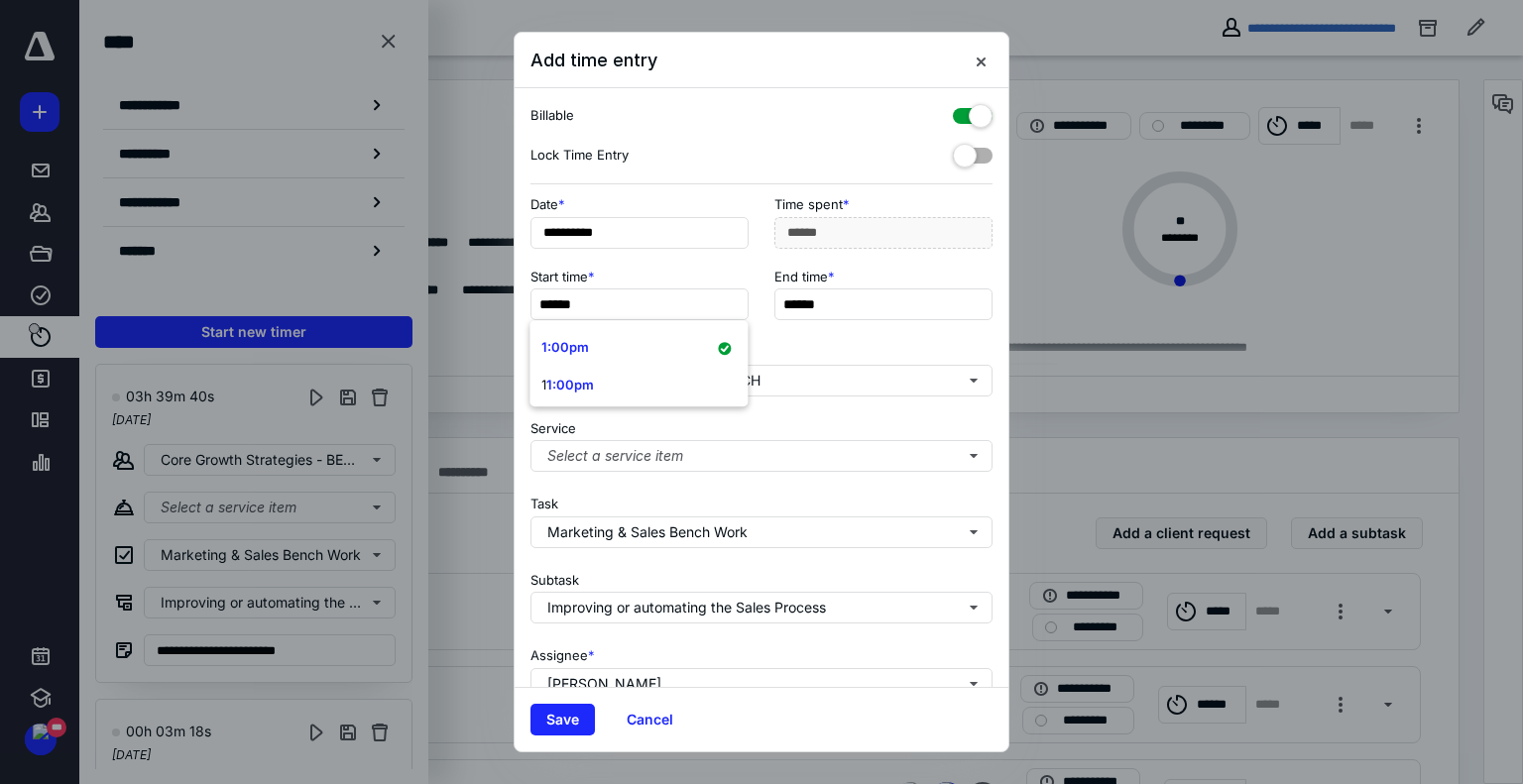 click on "Start time *" at bounding box center (640, 277) 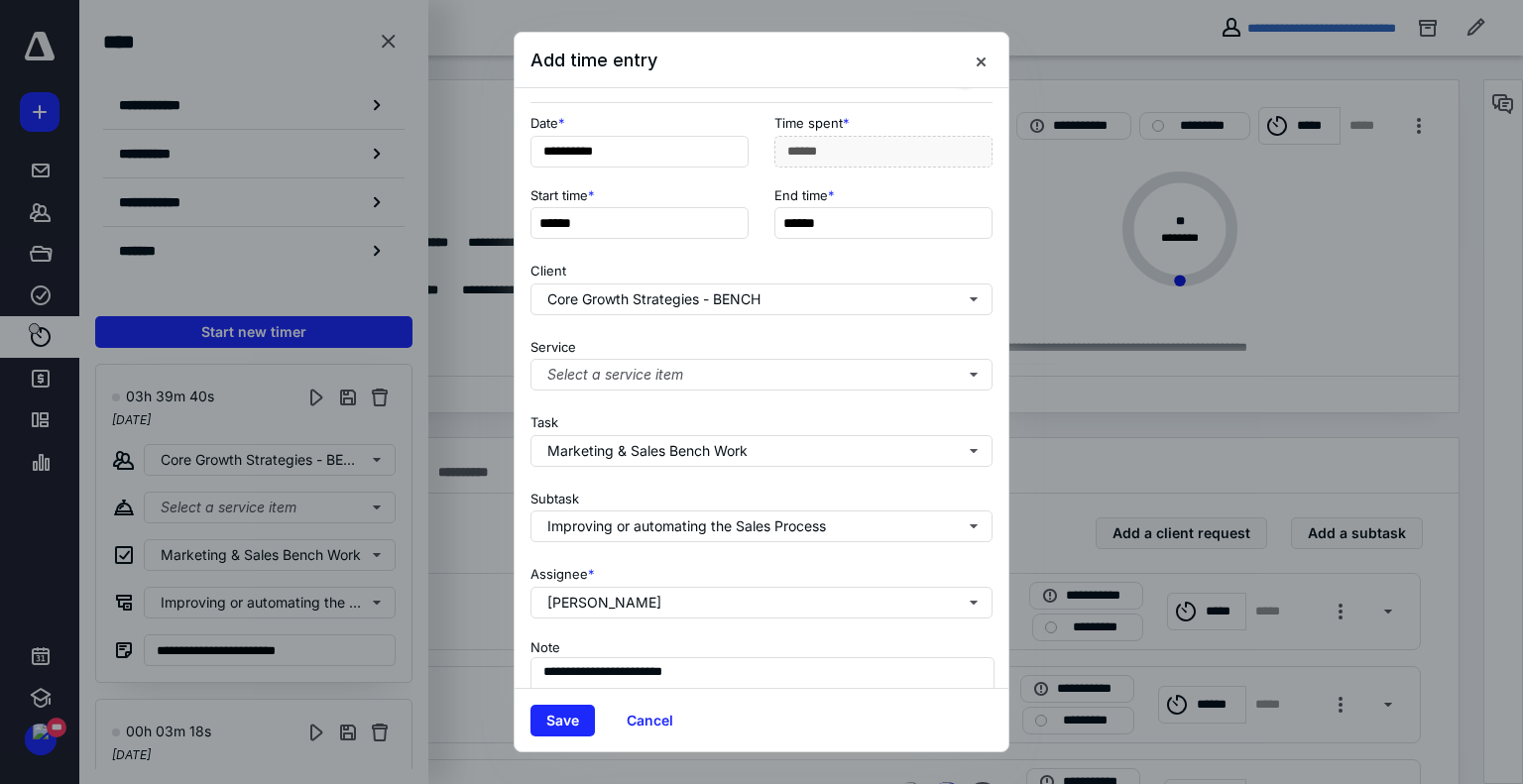 scroll, scrollTop: 180, scrollLeft: 0, axis: vertical 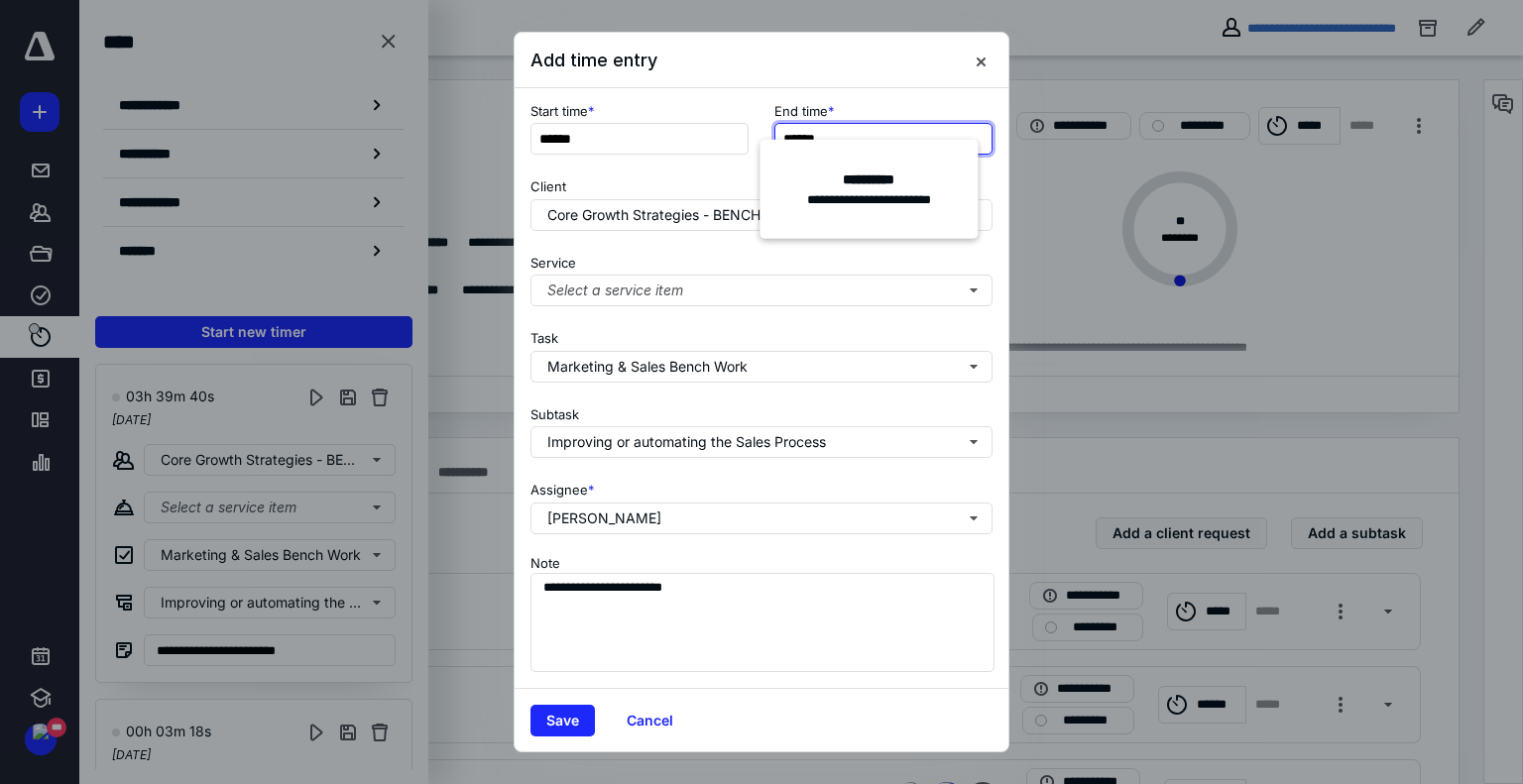 type on "******" 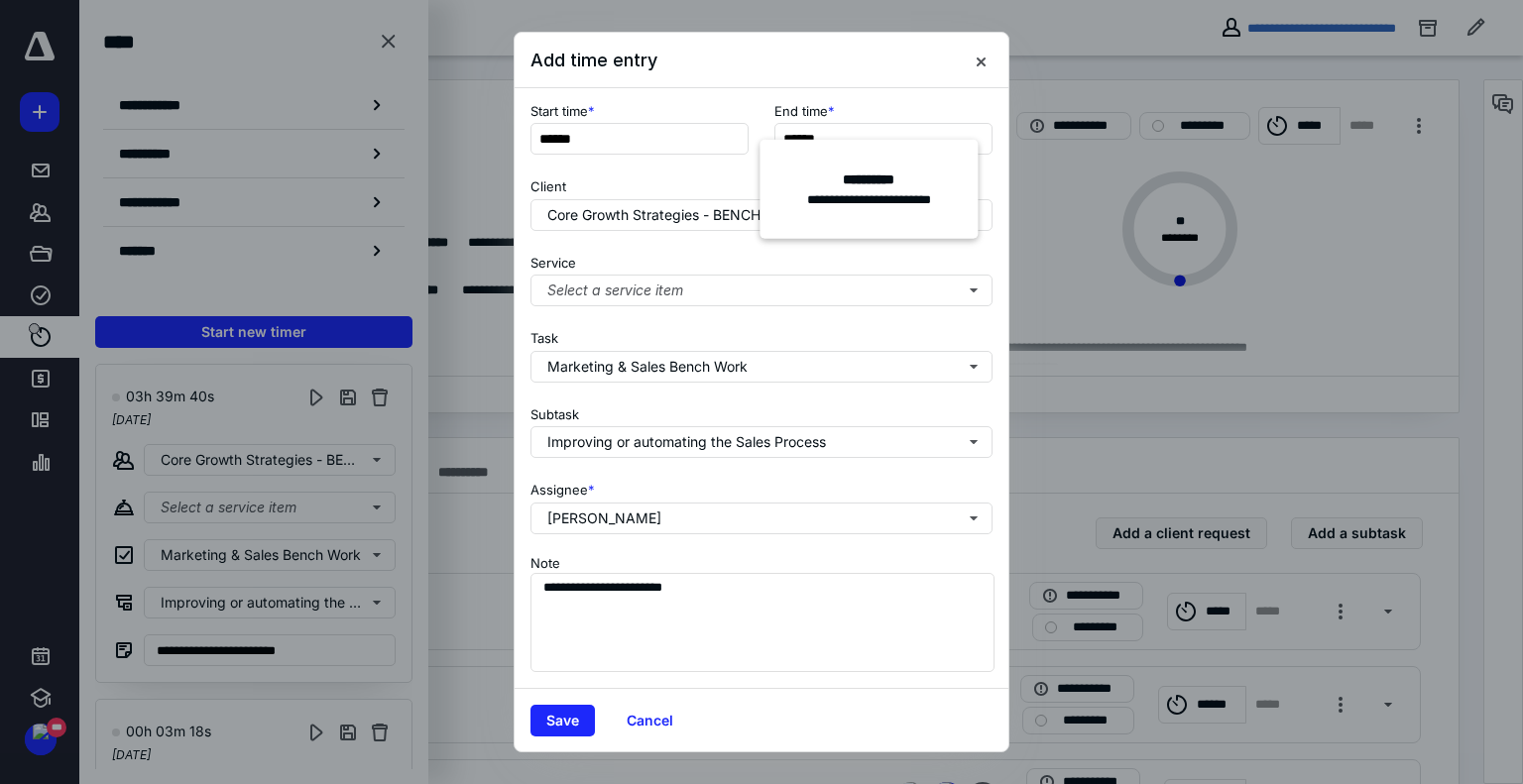 type on "***" 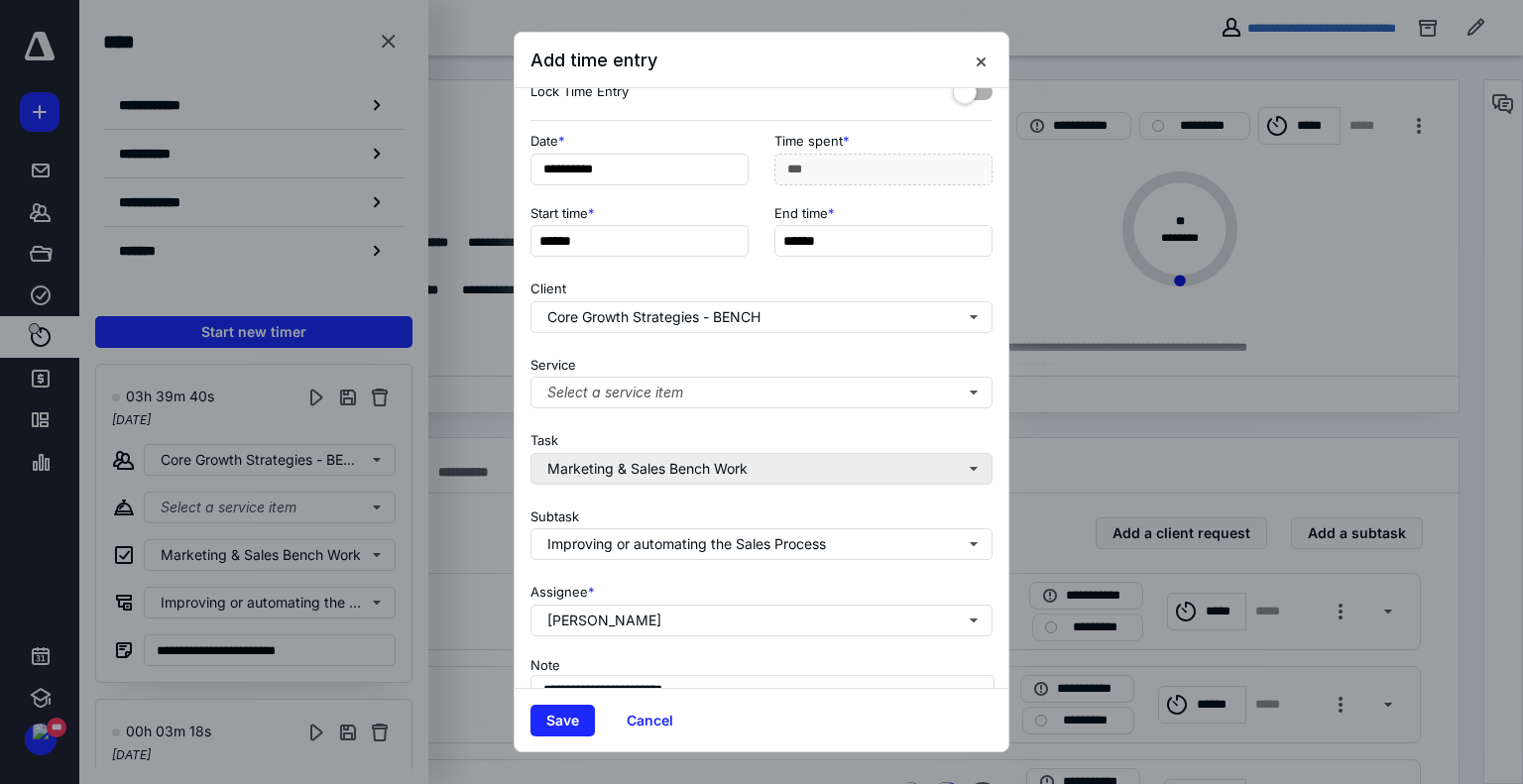 scroll, scrollTop: 0, scrollLeft: 0, axis: both 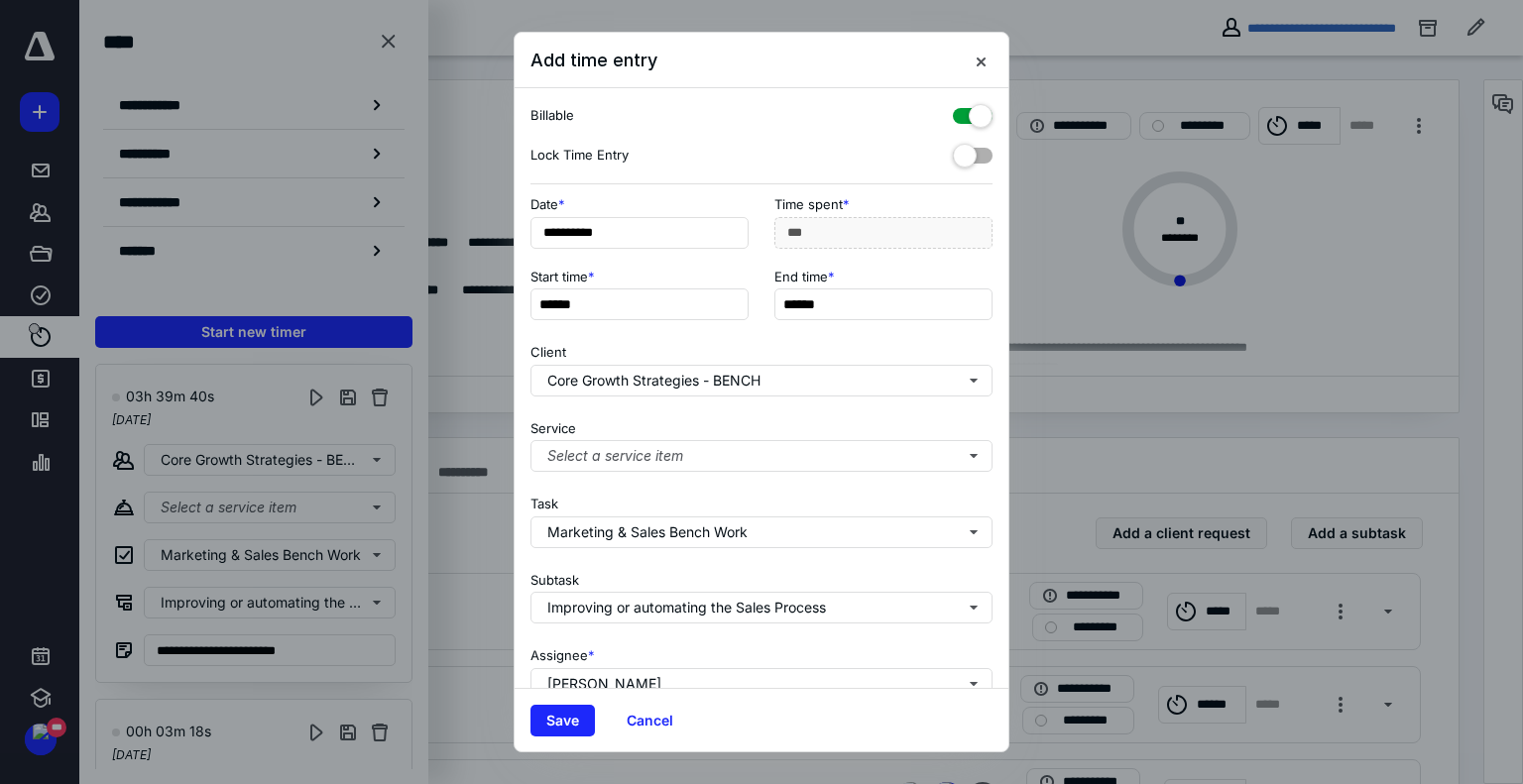 click at bounding box center (973, 112) 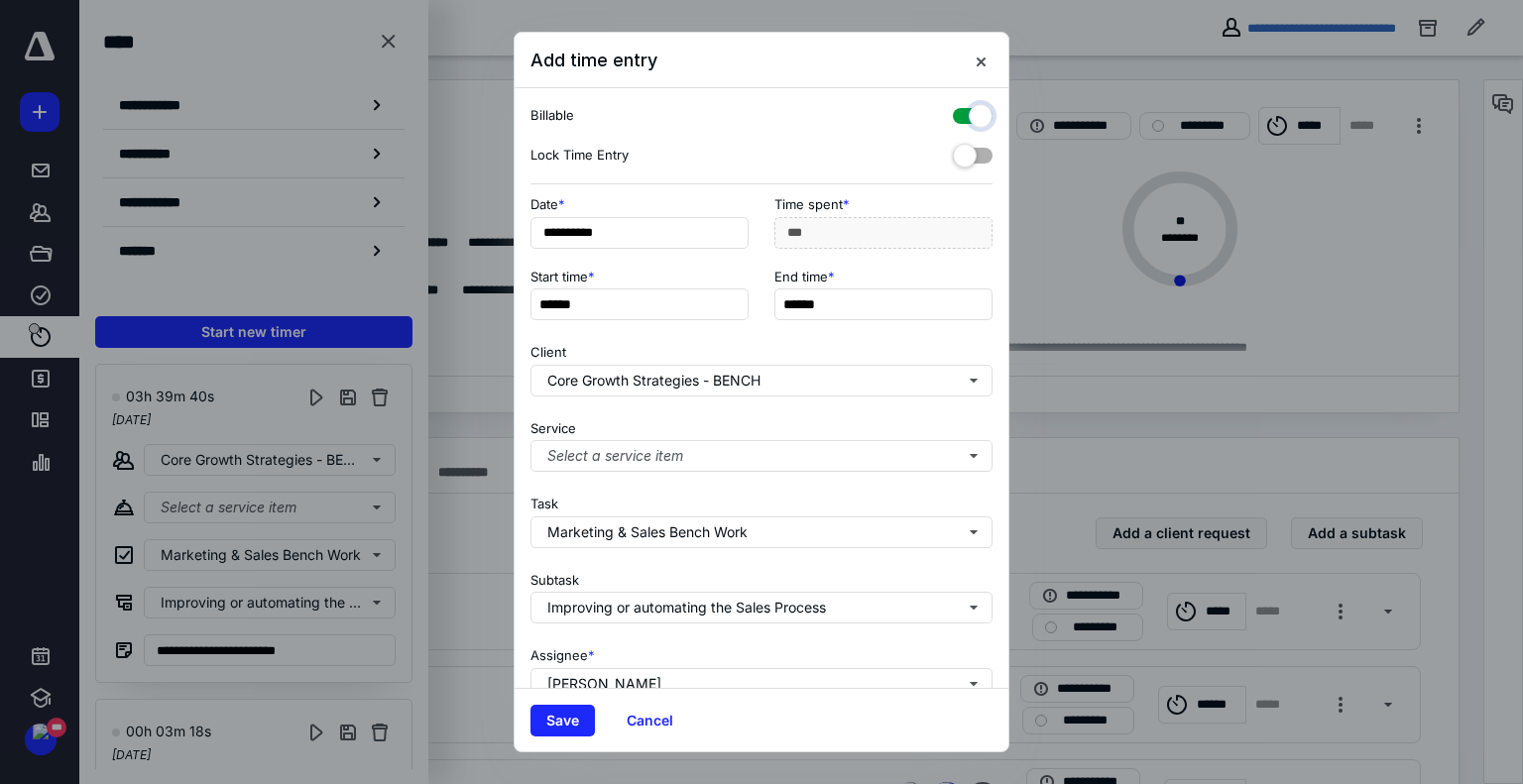 click at bounding box center (963, 113) 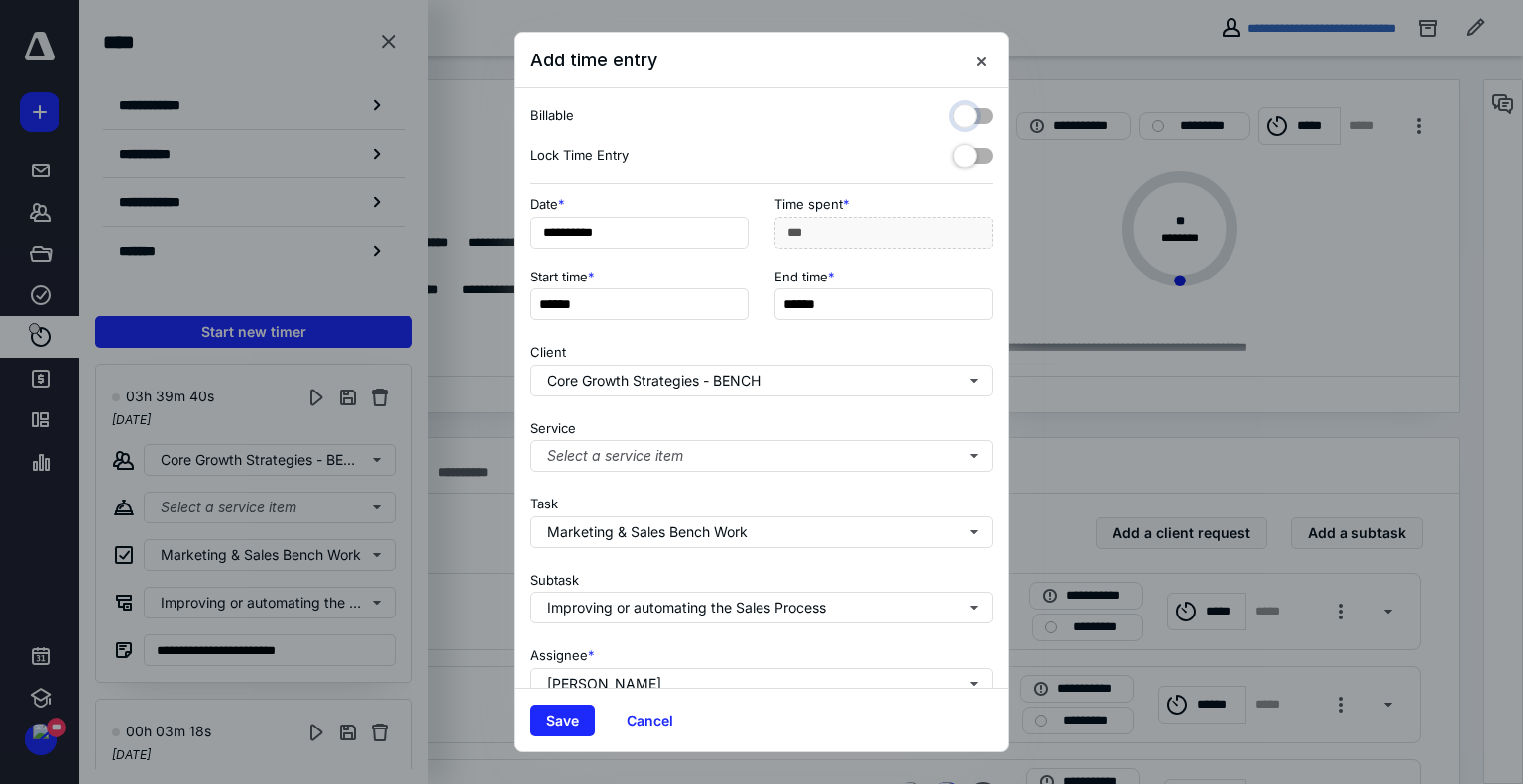 checkbox on "false" 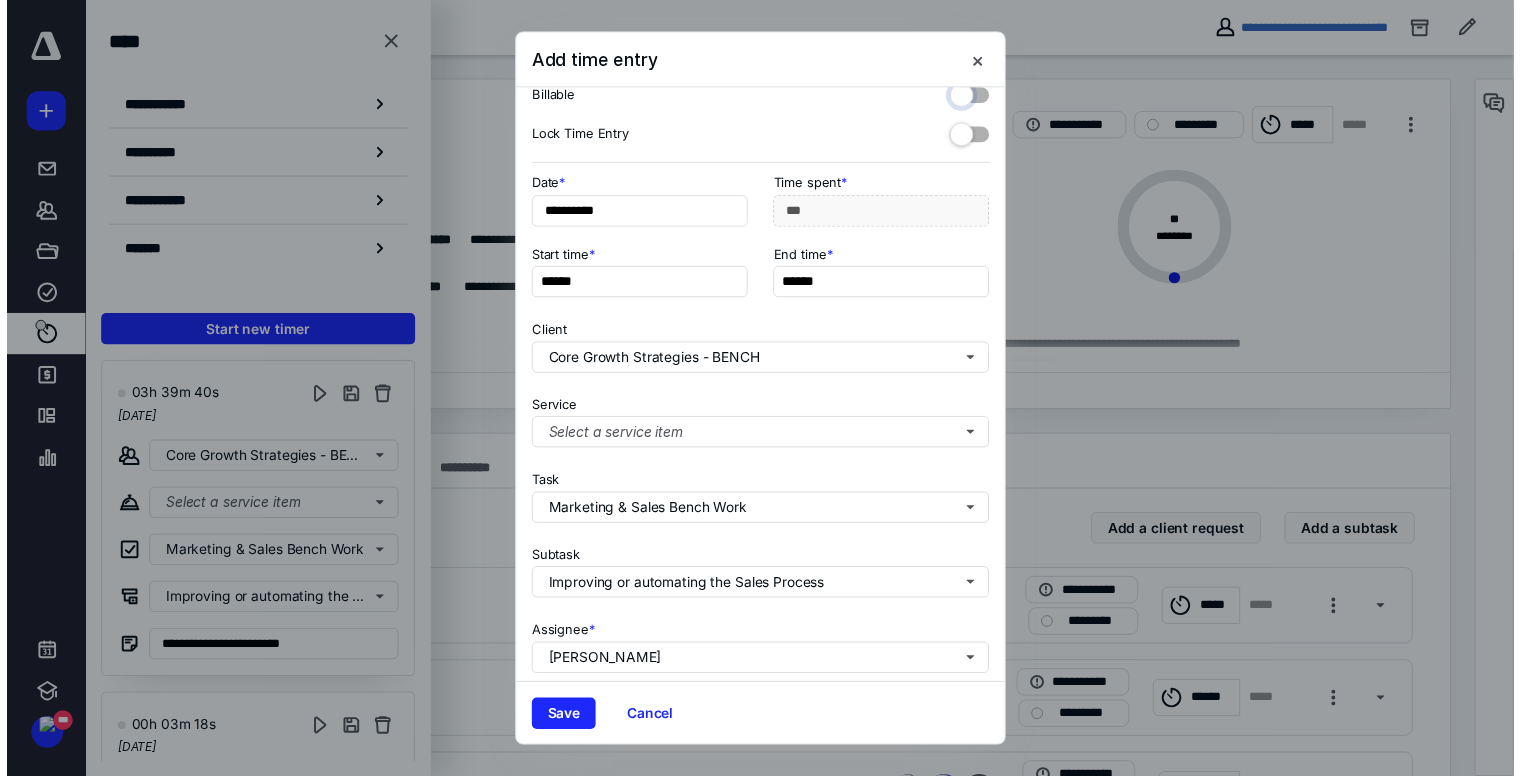 scroll, scrollTop: 0, scrollLeft: 0, axis: both 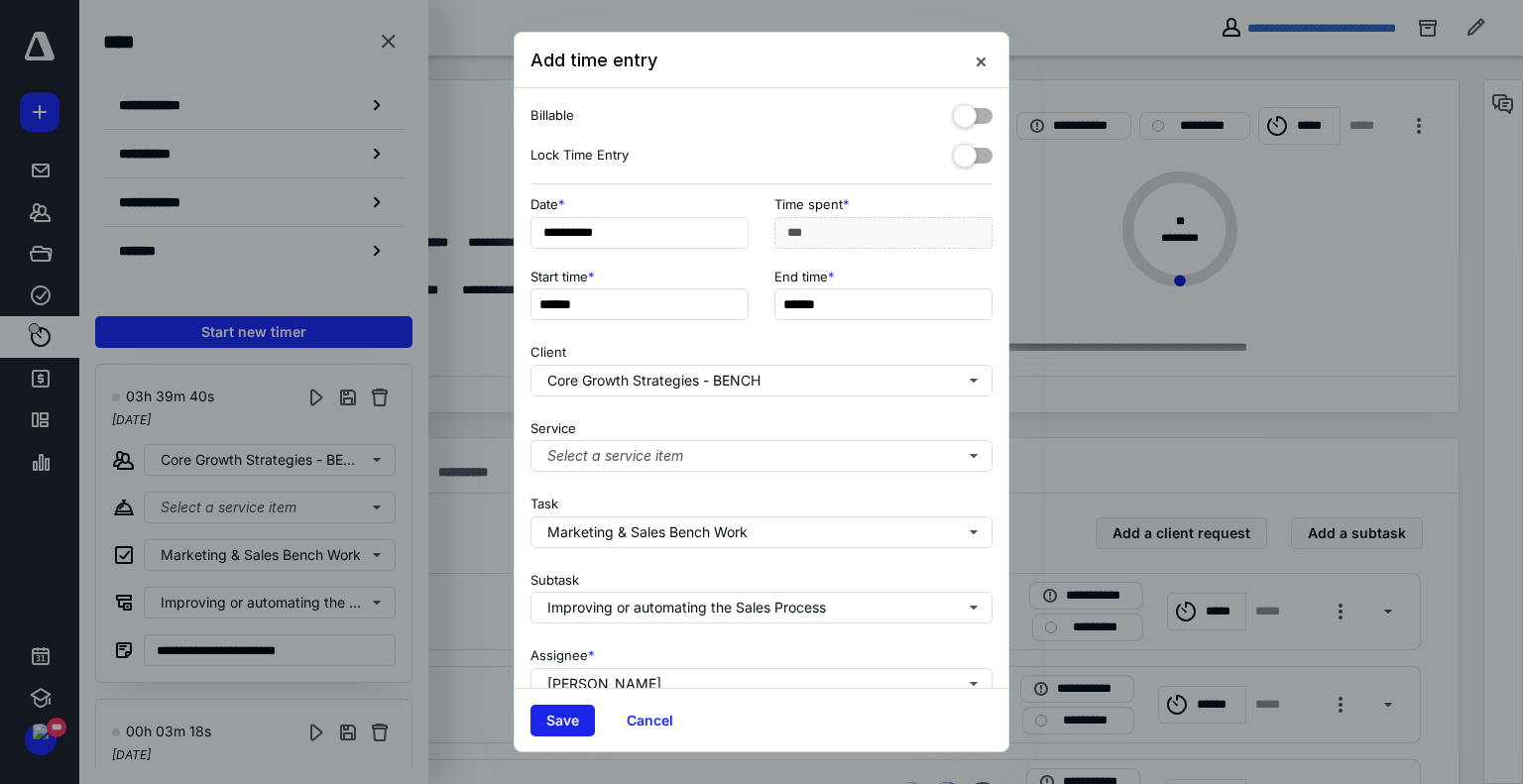 click on "Save" at bounding box center (562, 721) 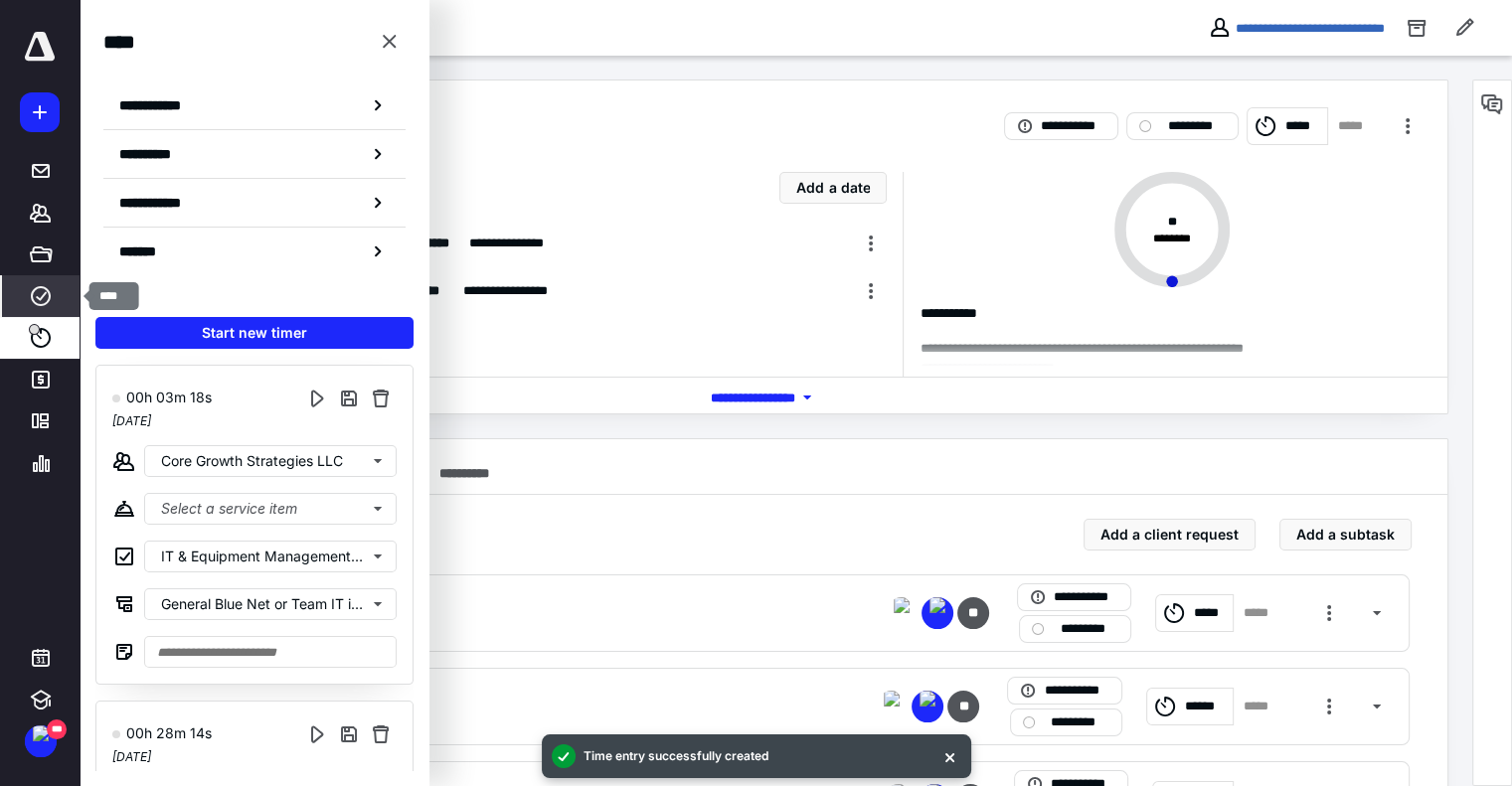 click 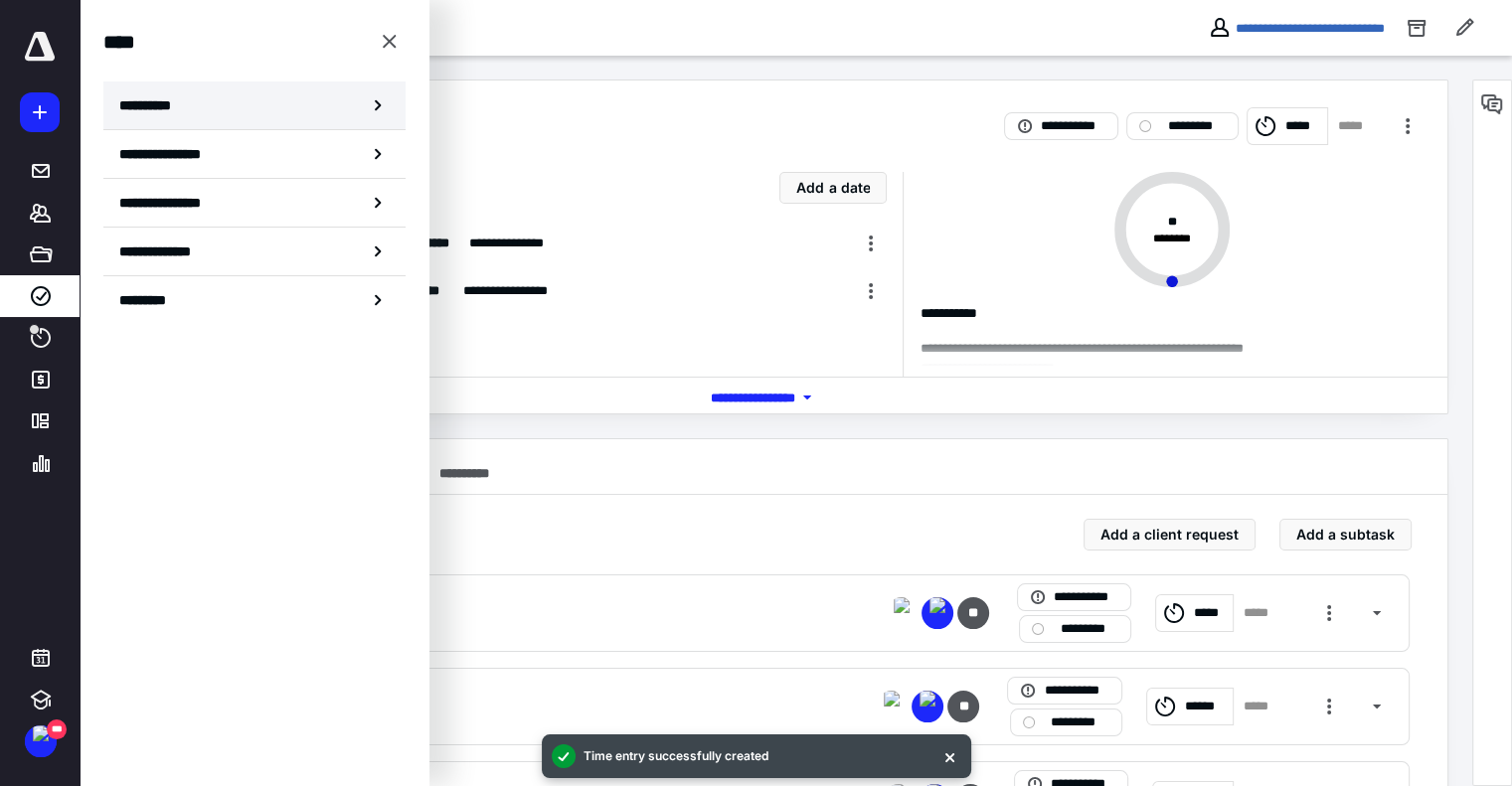 click on "**********" at bounding box center [254, 105] 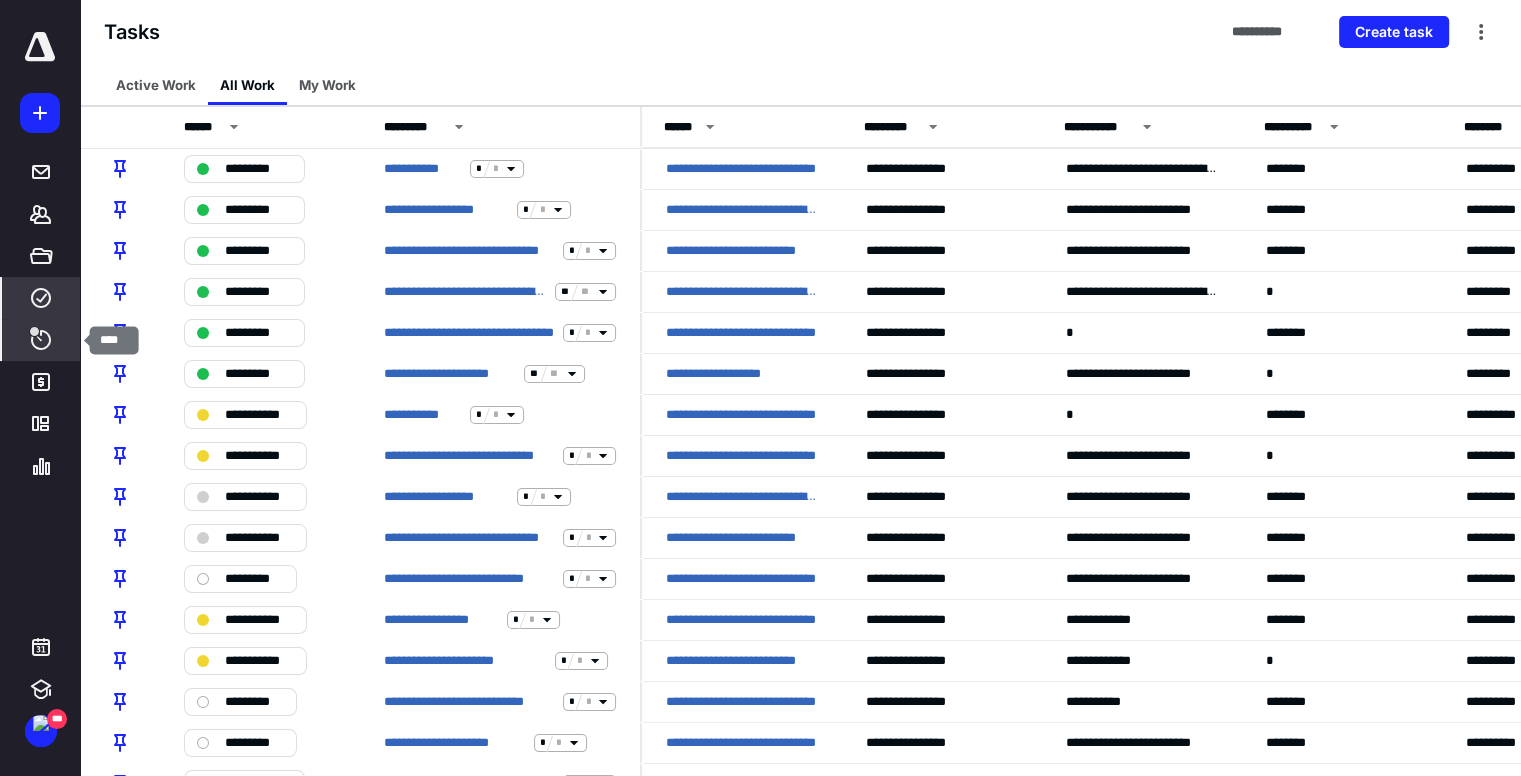 click 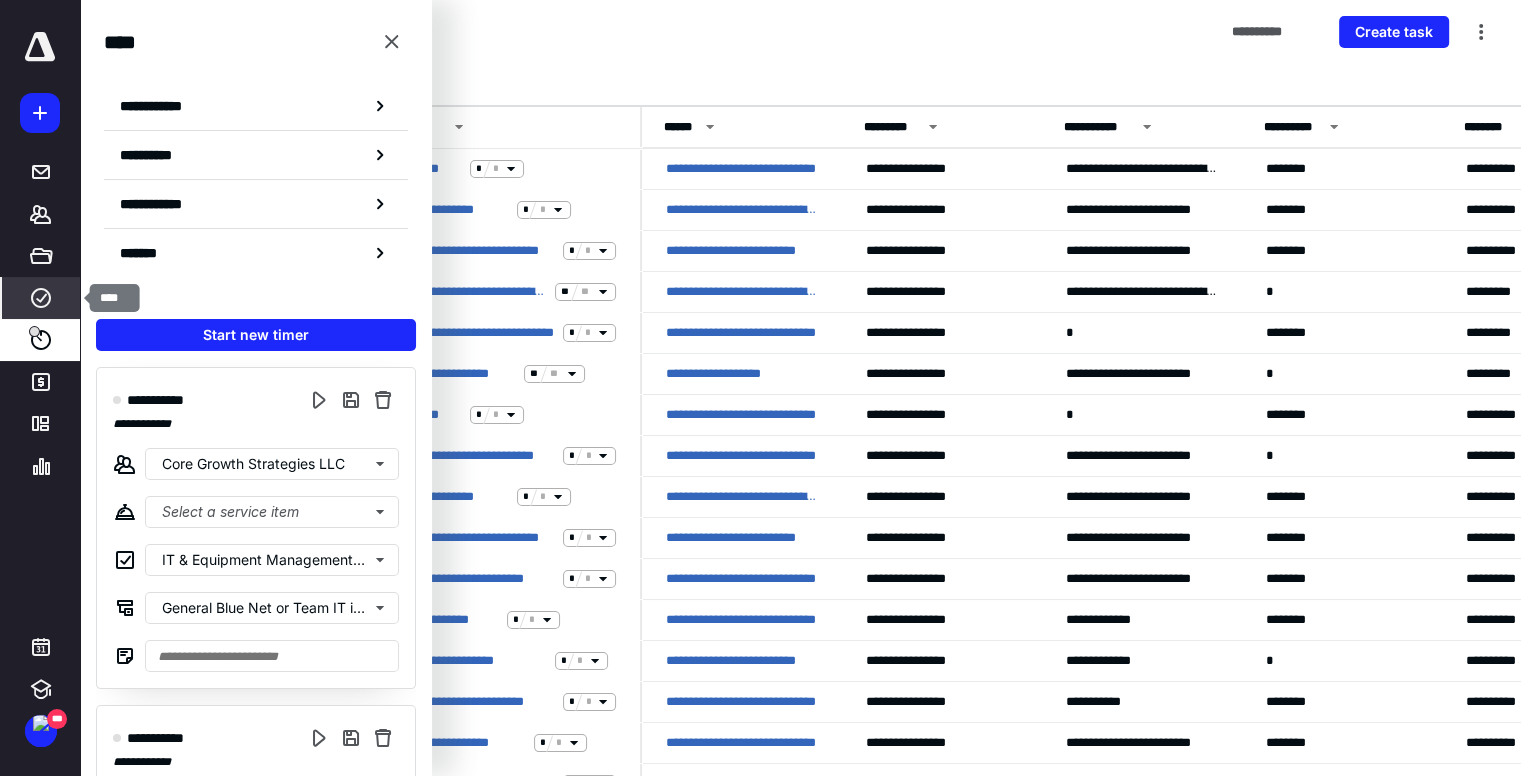 click 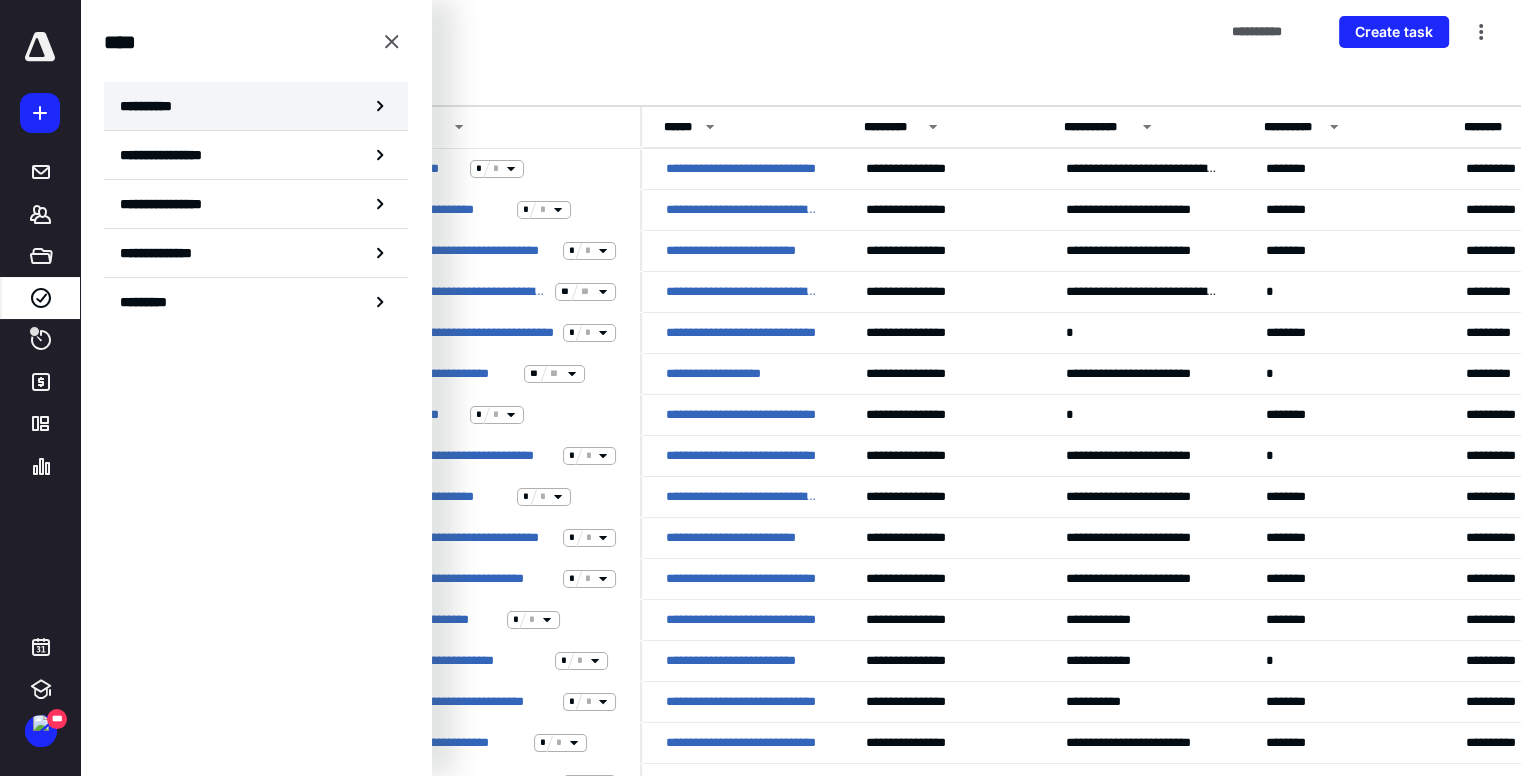 click on "**********" at bounding box center (256, 106) 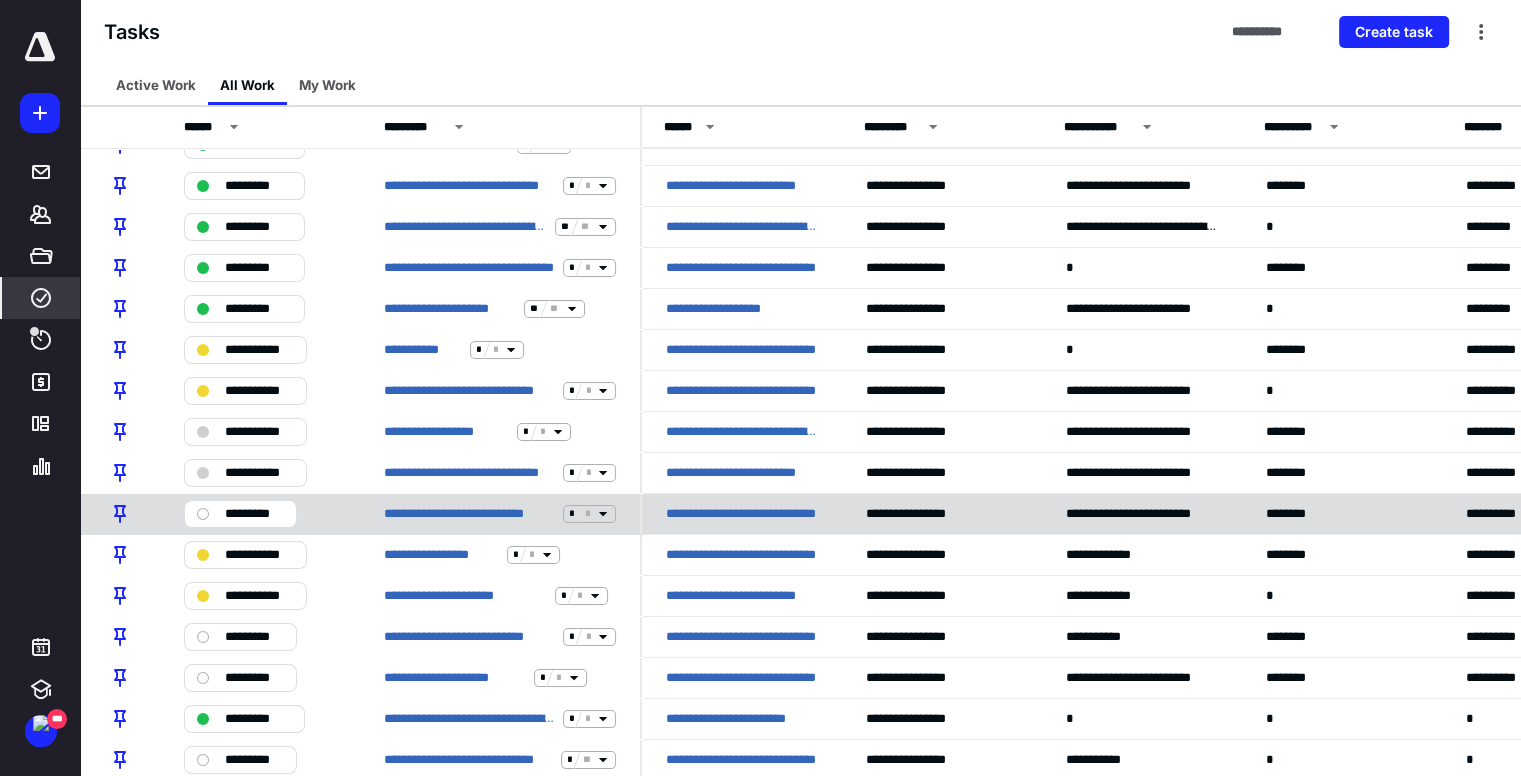 scroll, scrollTop: 100, scrollLeft: 0, axis: vertical 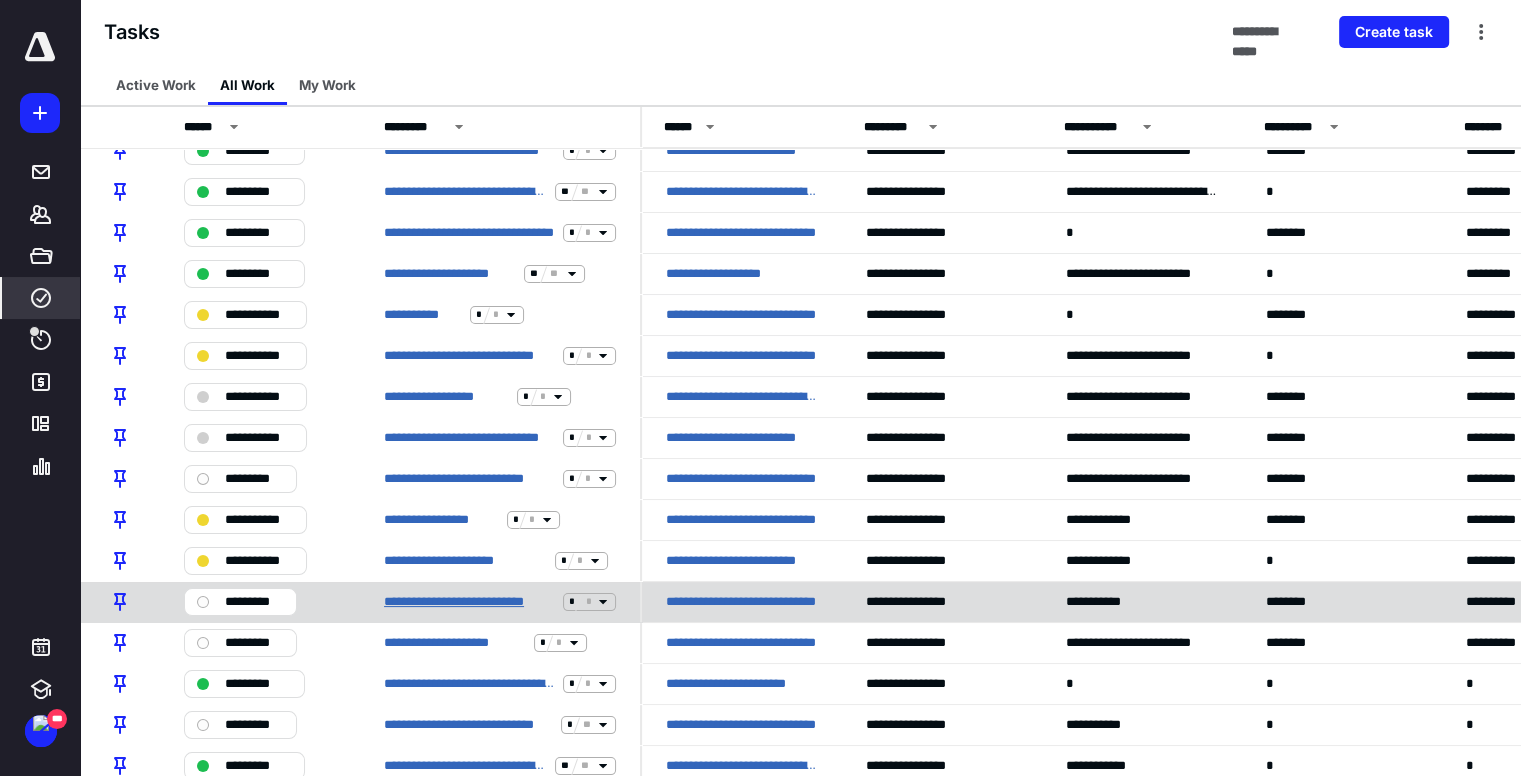 click on "**********" at bounding box center (469, 602) 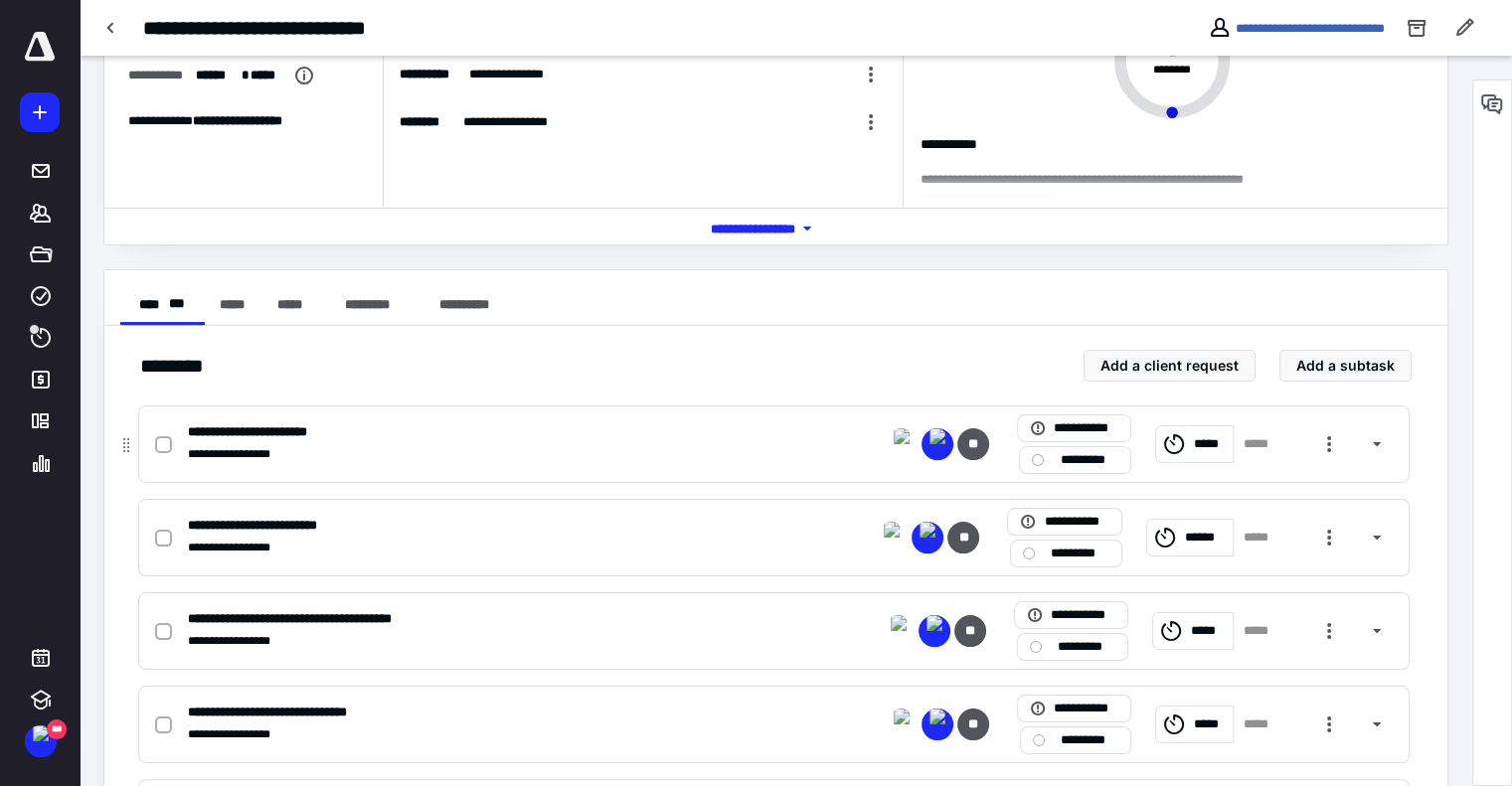 scroll, scrollTop: 199, scrollLeft: 0, axis: vertical 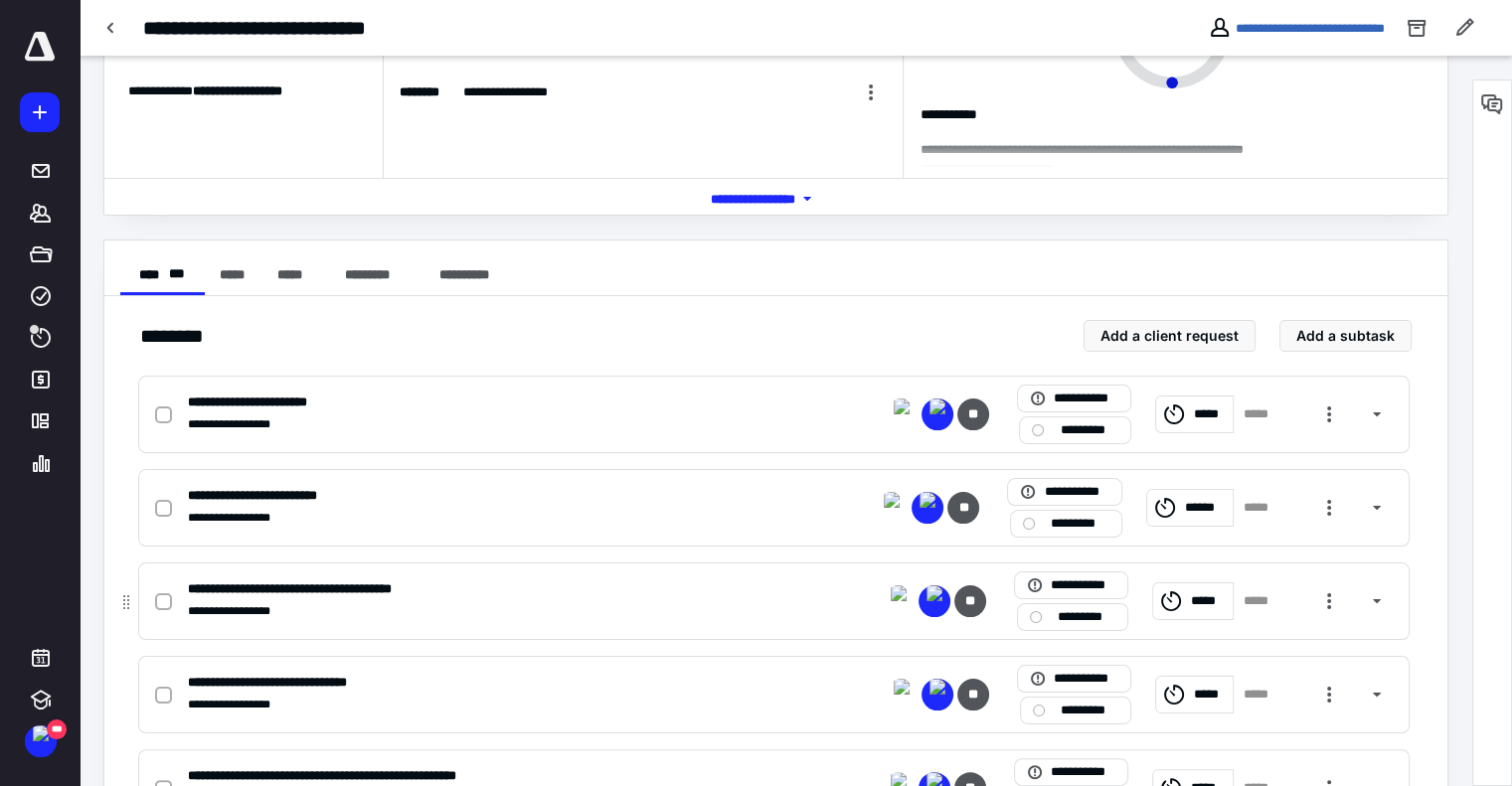 click 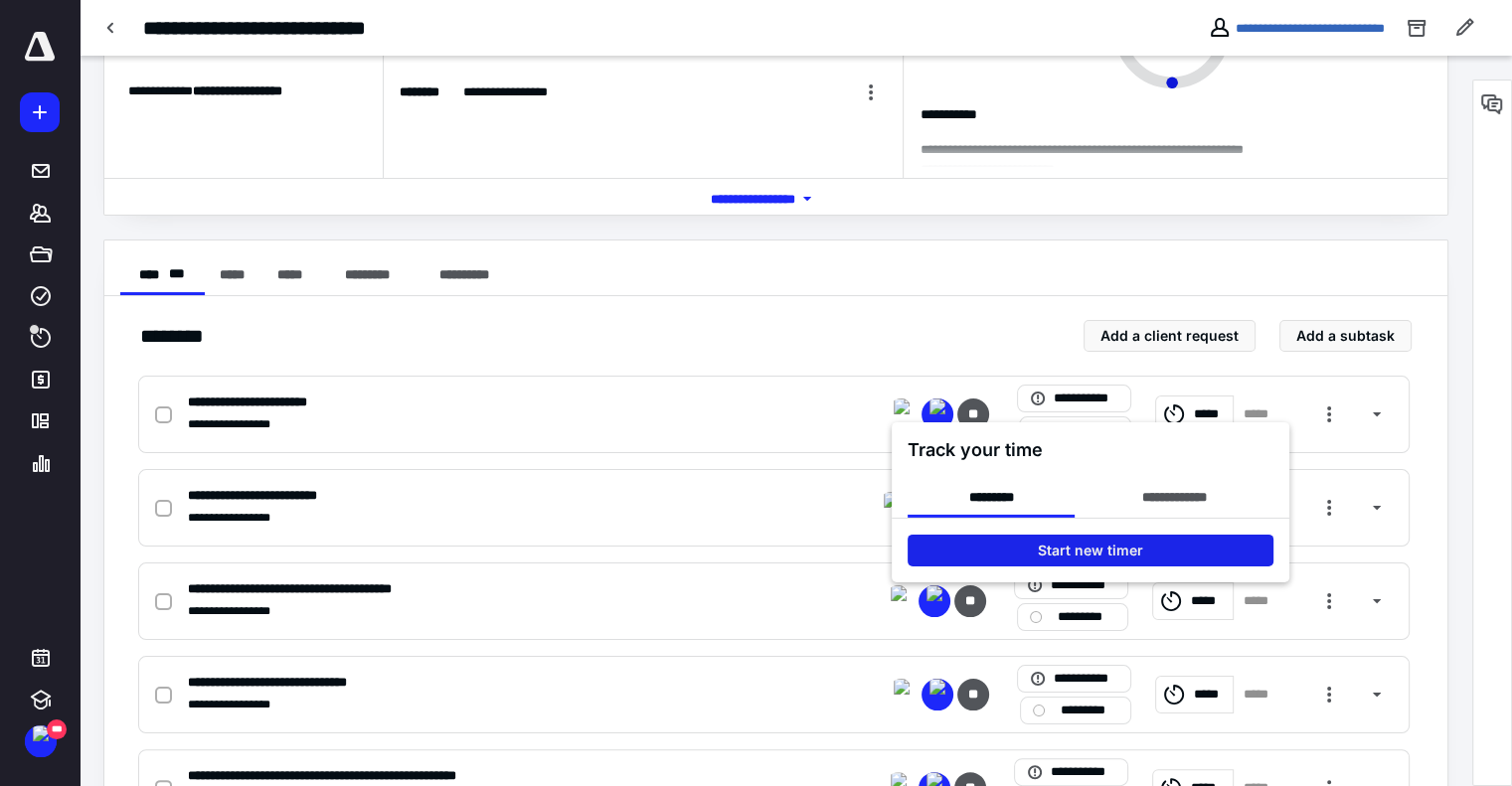 click on "Start new timer" at bounding box center (1091, 550) 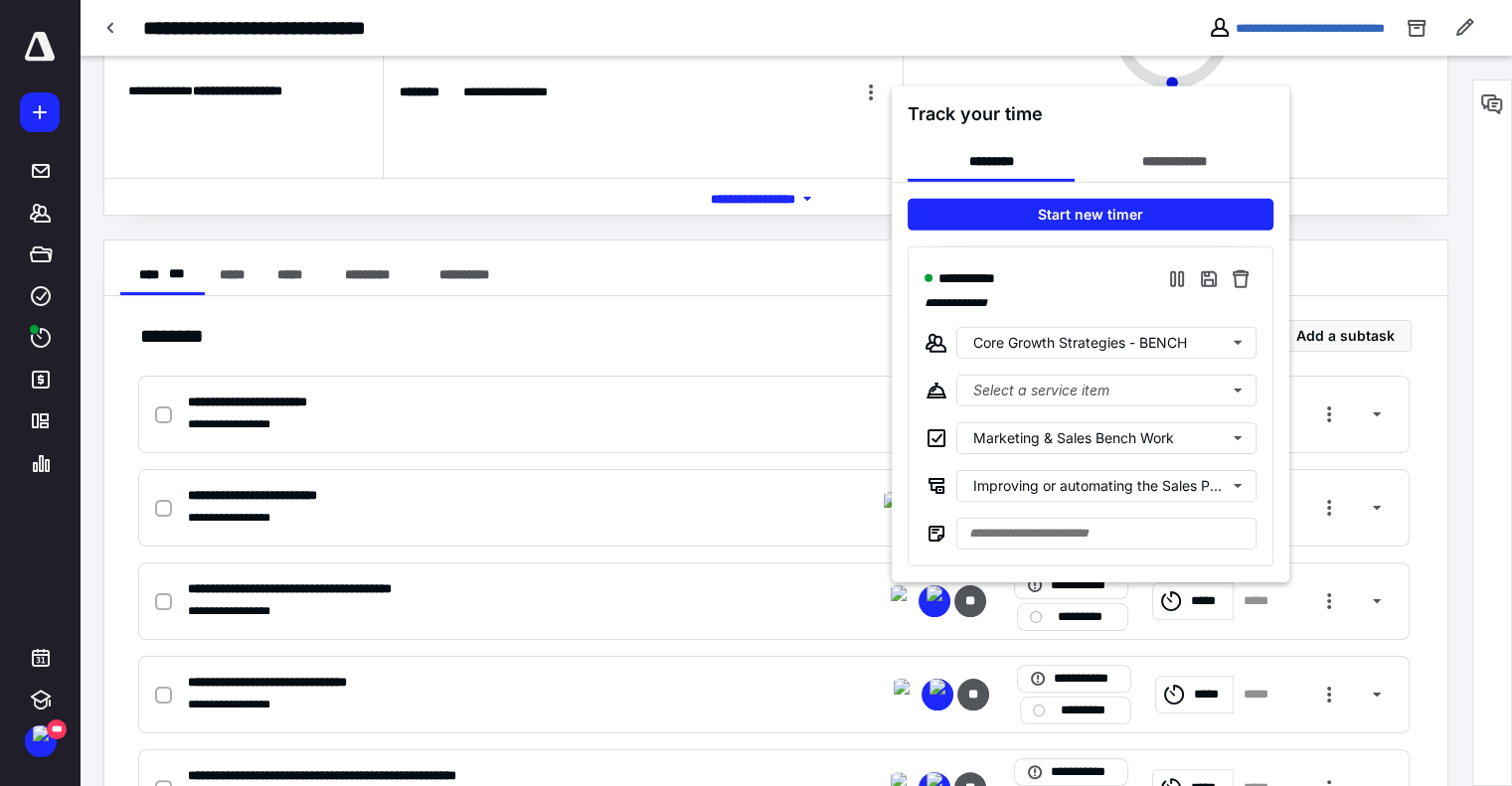 click at bounding box center (756, 393) 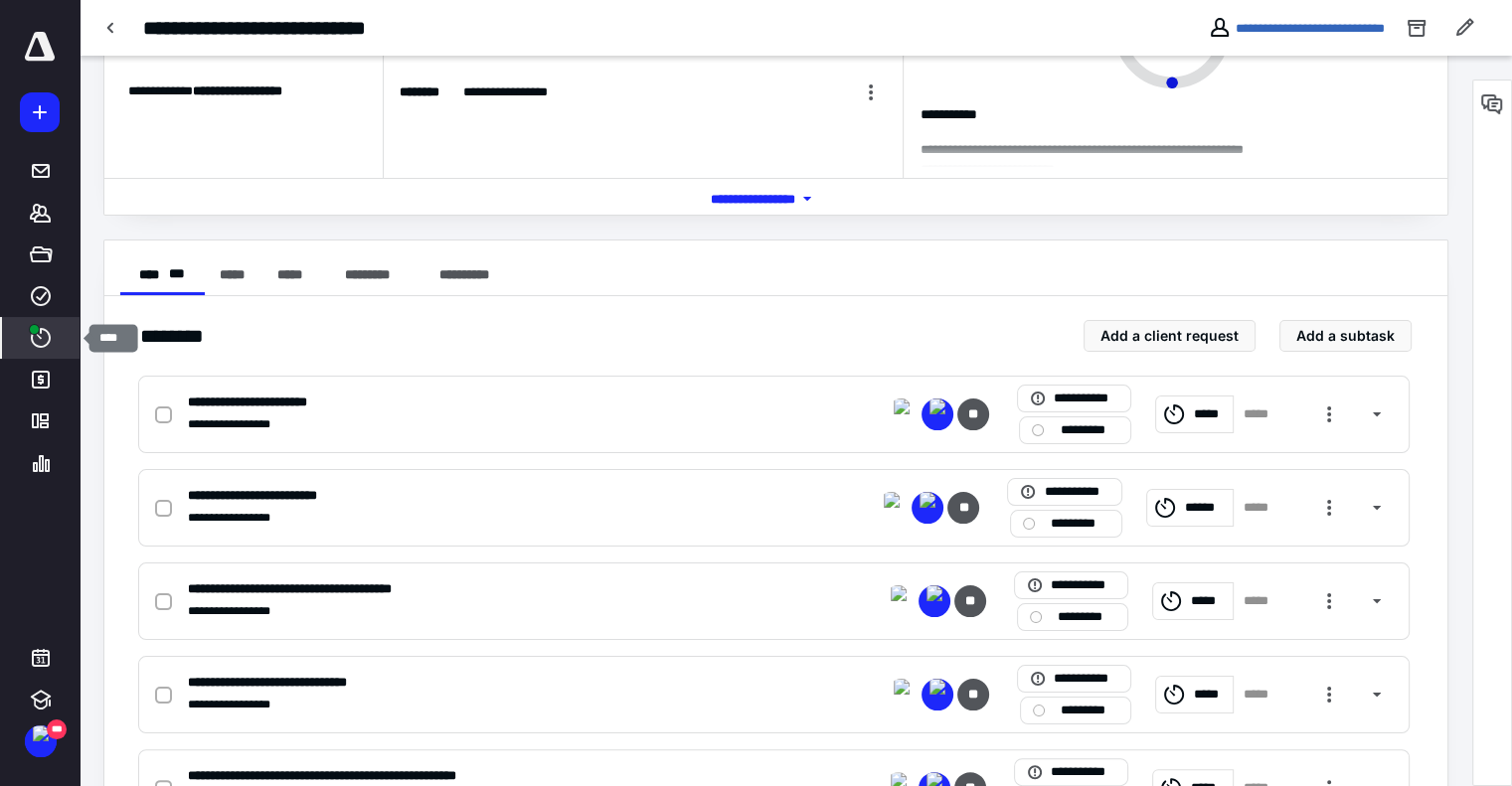 click 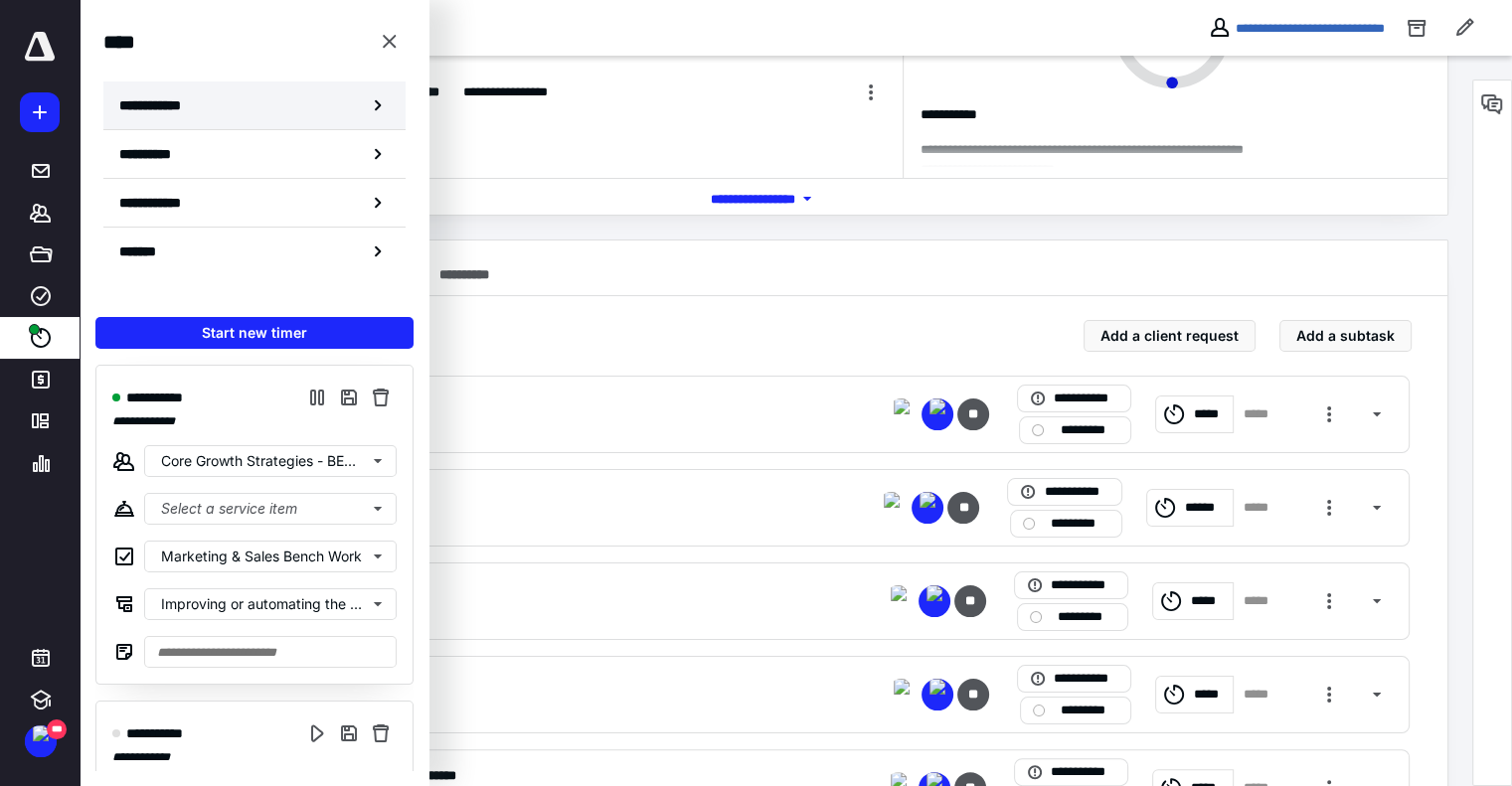 click on "**********" at bounding box center [254, 105] 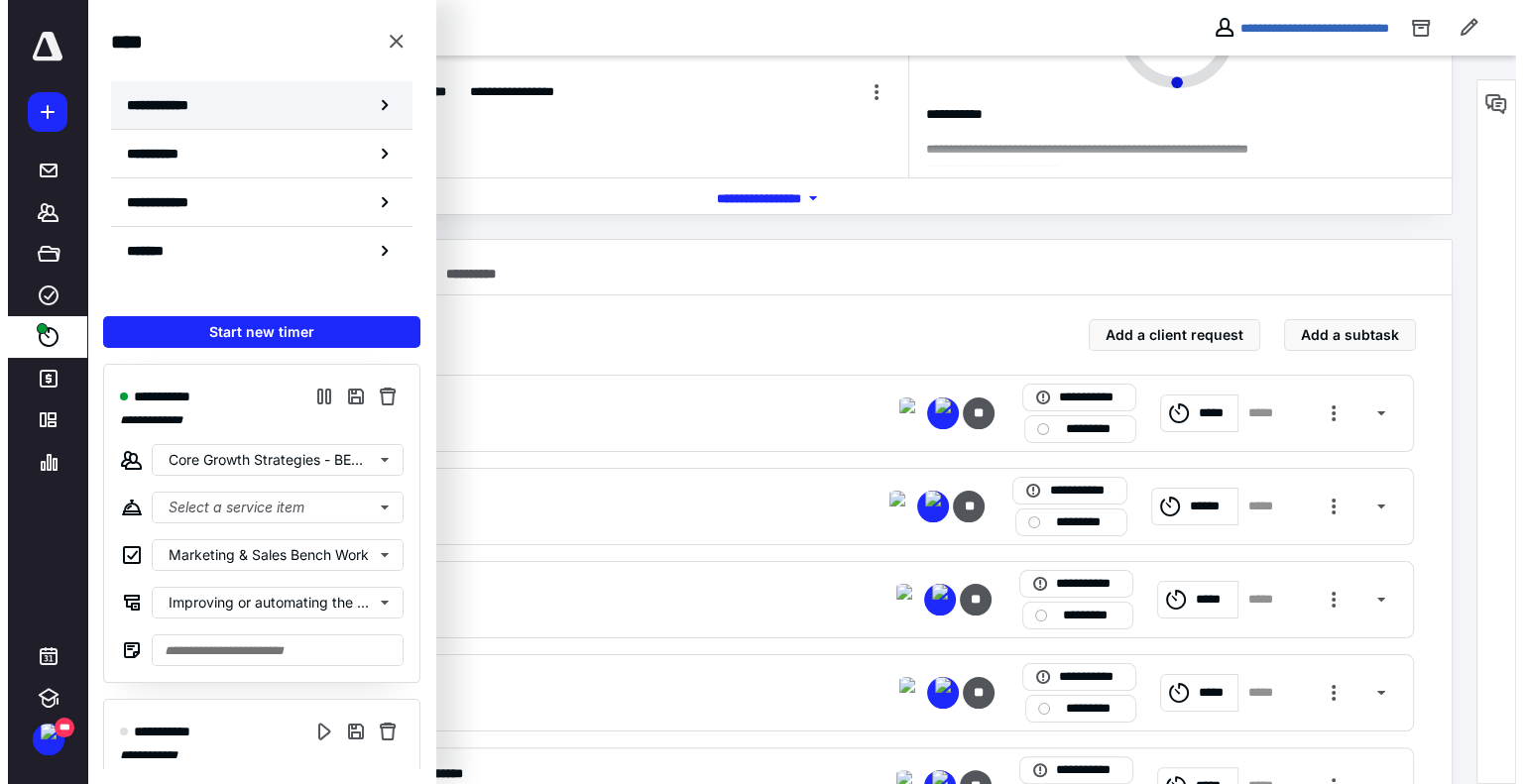 scroll, scrollTop: 0, scrollLeft: 0, axis: both 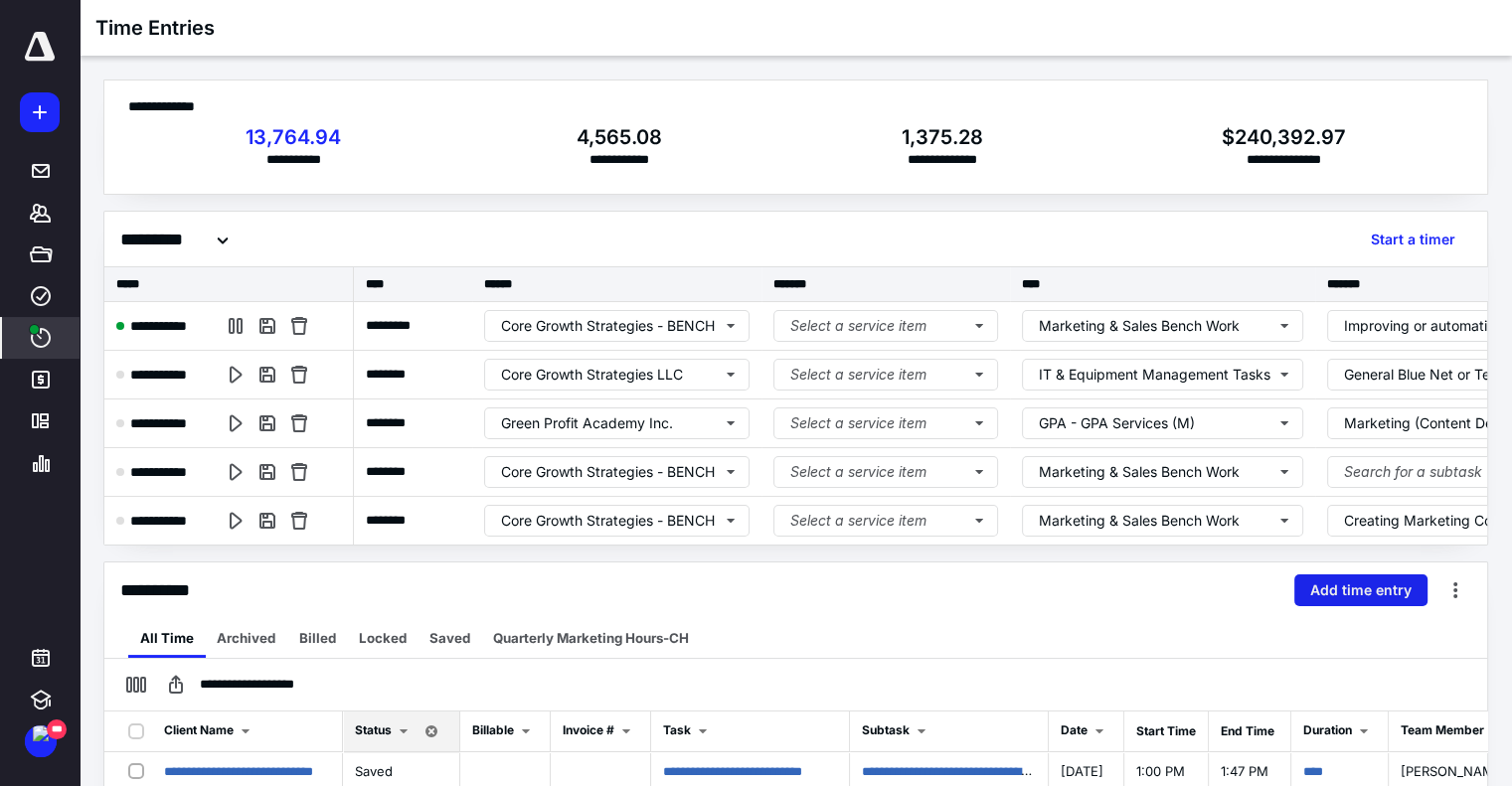 click on "Add time entry" at bounding box center (1361, 590) 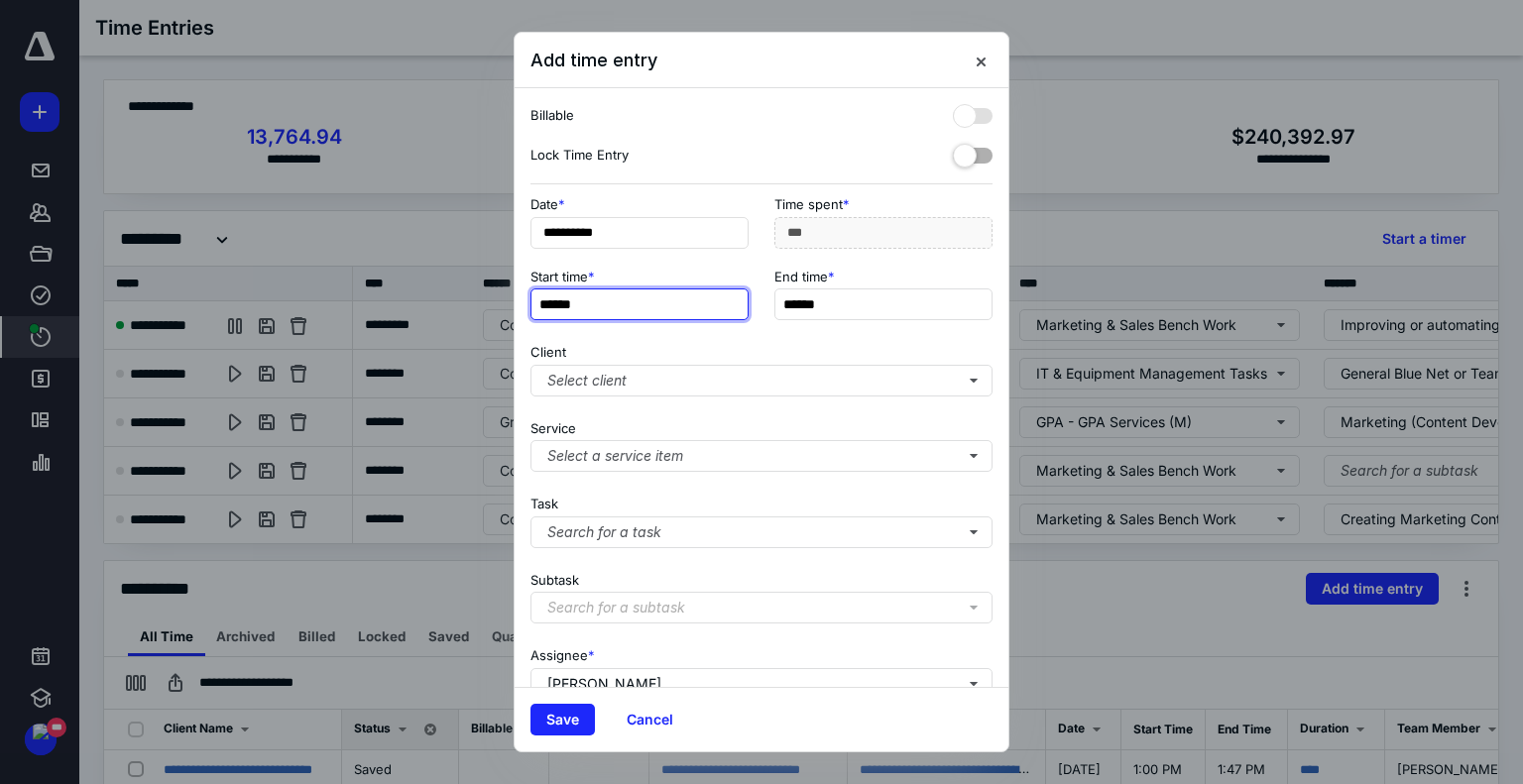 click on "******" at bounding box center (640, 304) 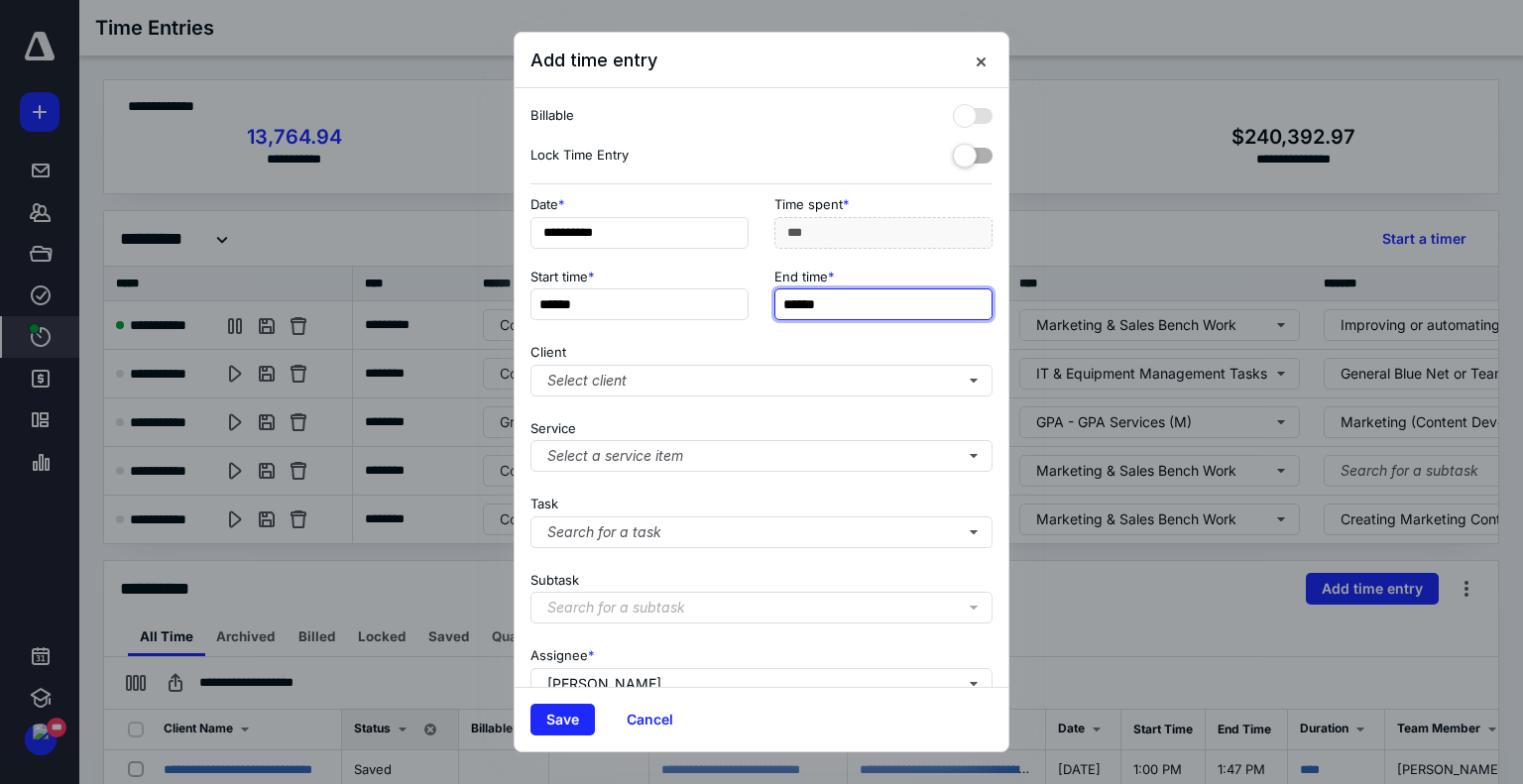 type on "***" 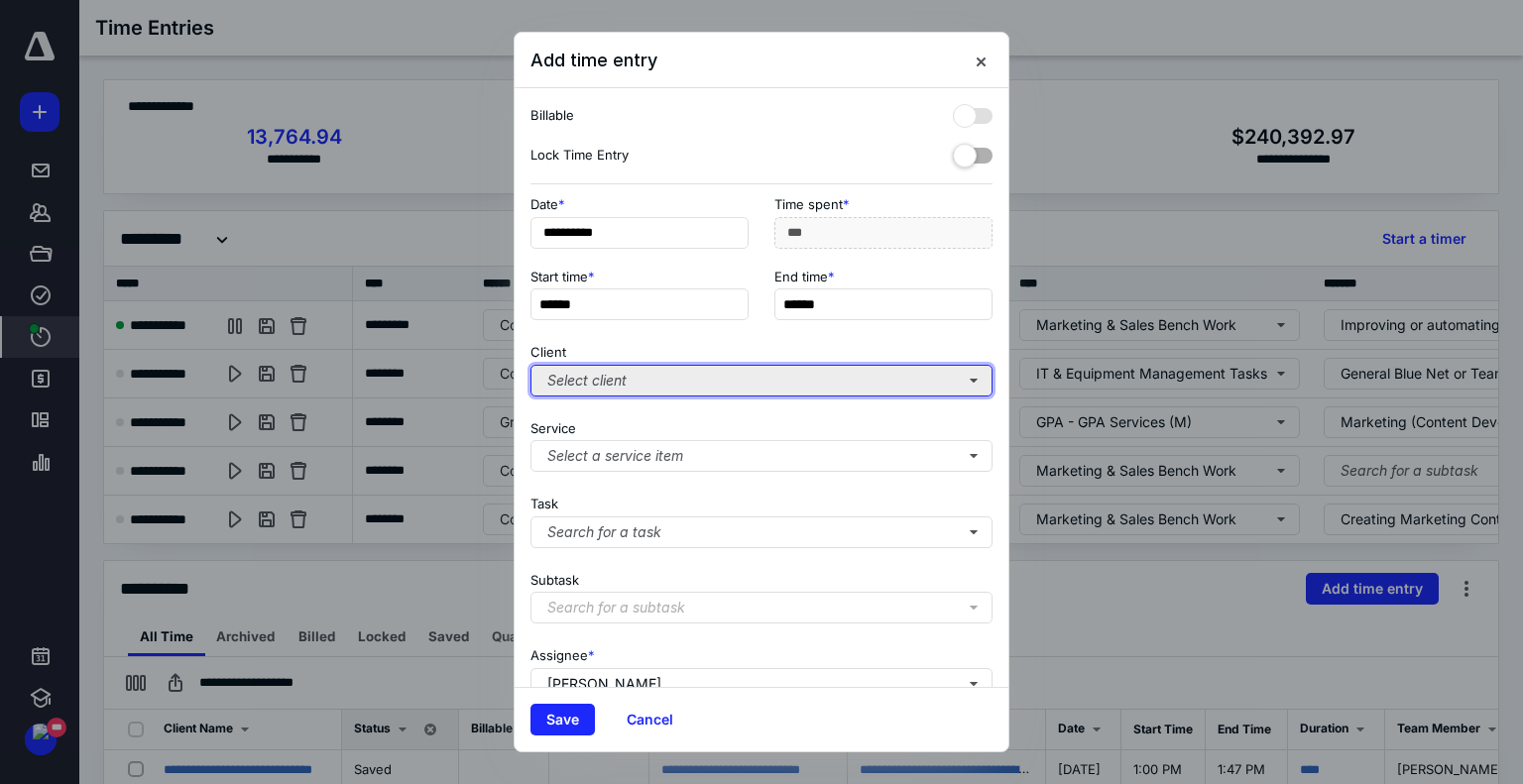 click on "Select client" at bounding box center [762, 381] 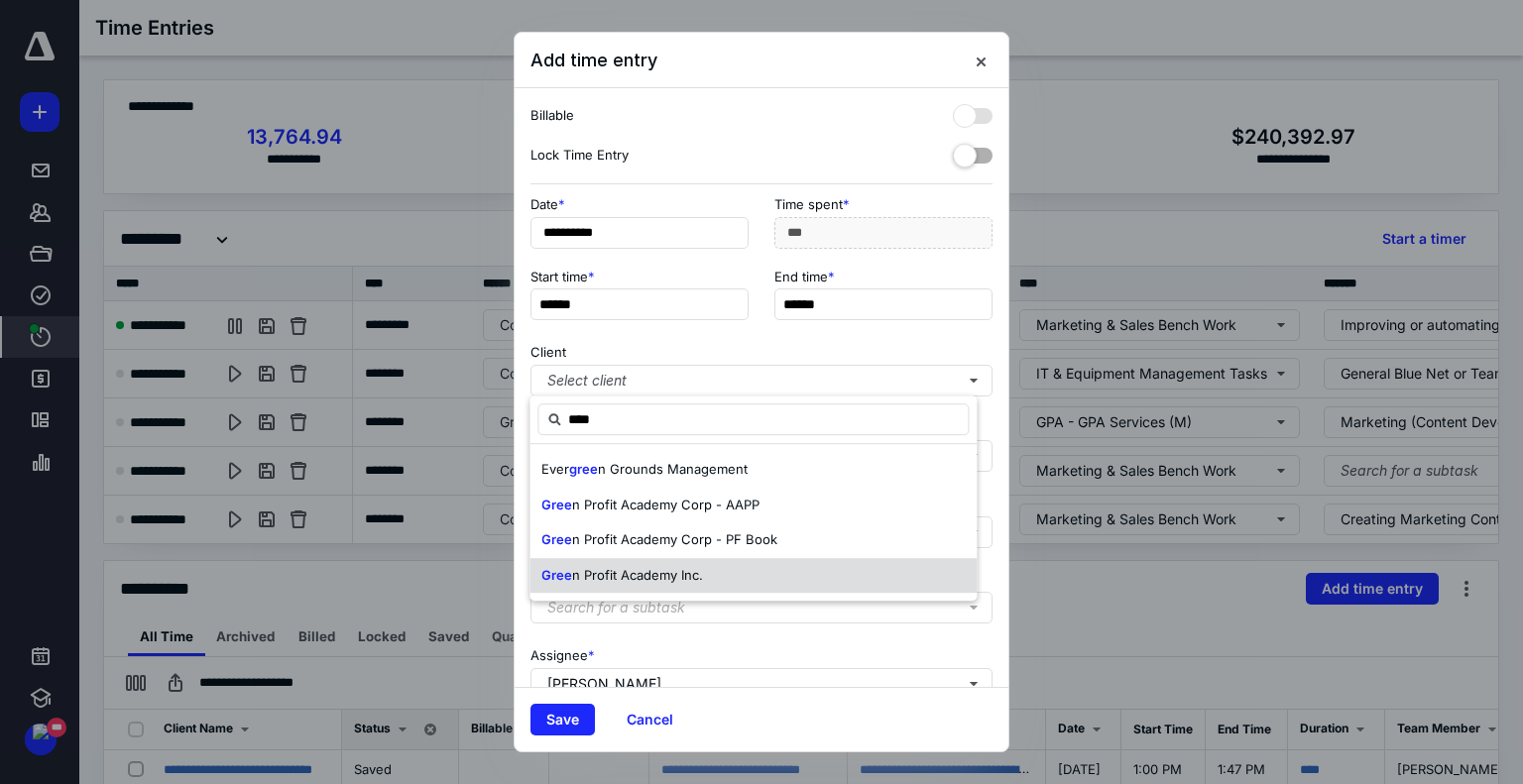 click on "n Profit Academy Inc." at bounding box center (638, 575) 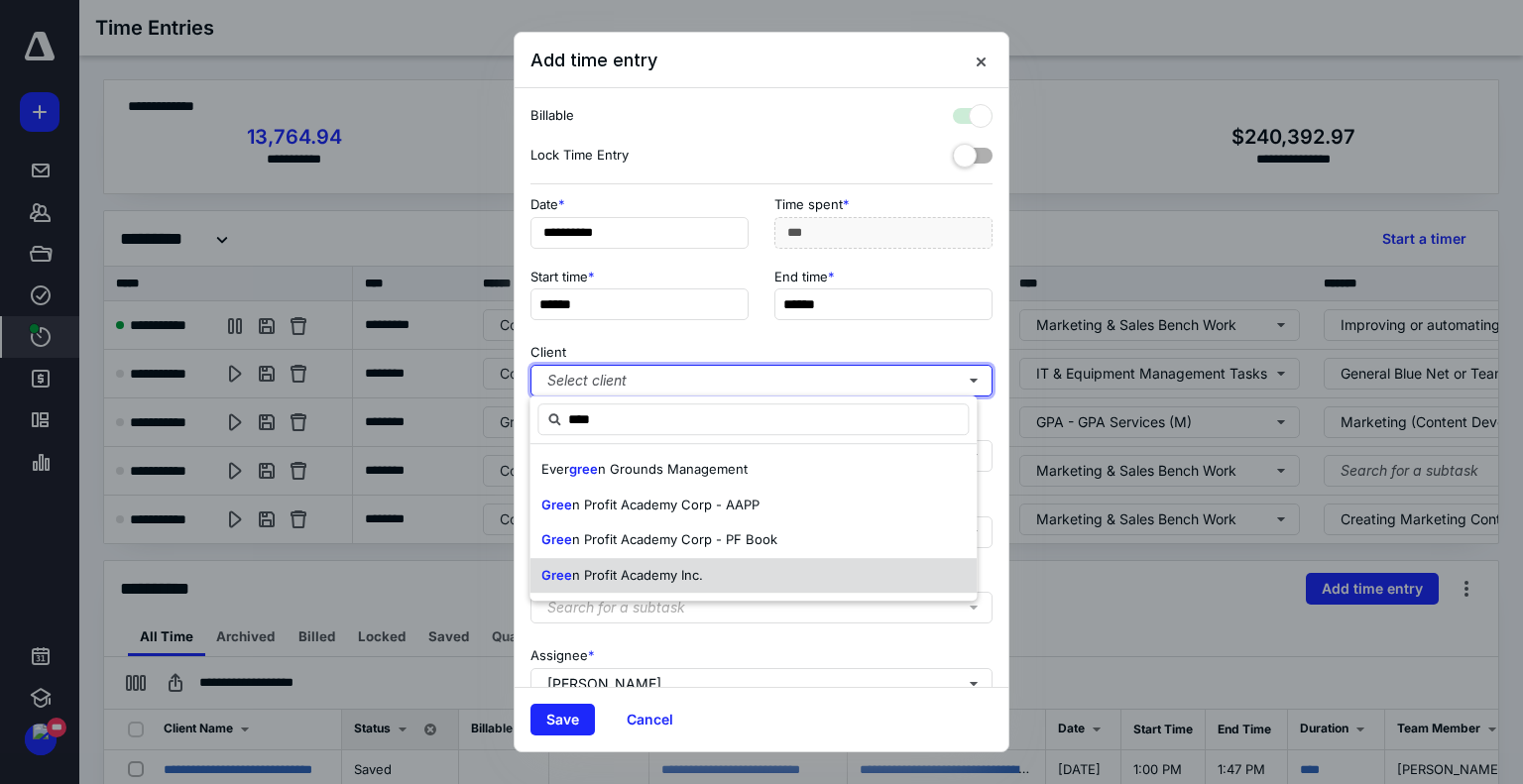 checkbox on "true" 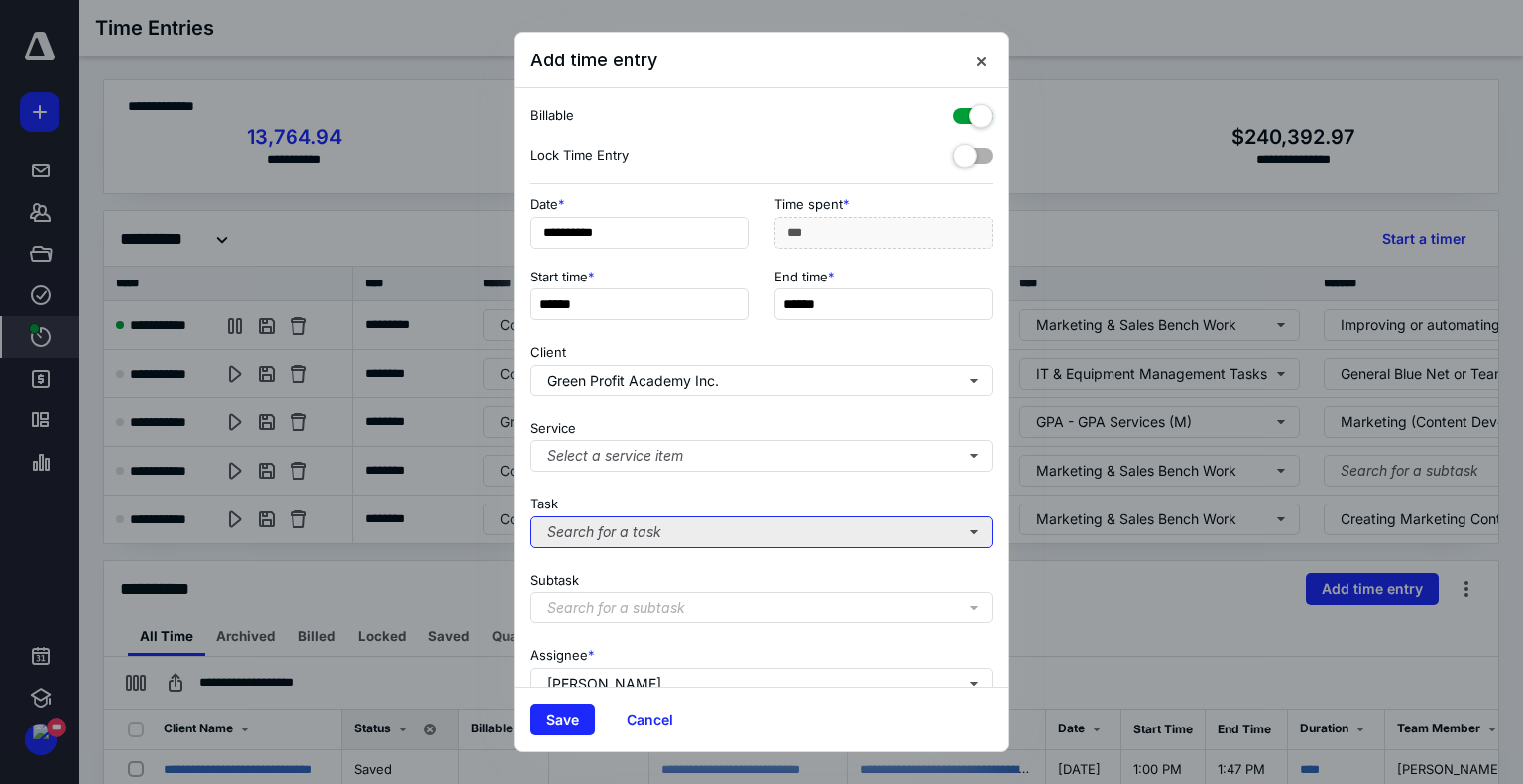 click on "Search for a task" at bounding box center [762, 532] 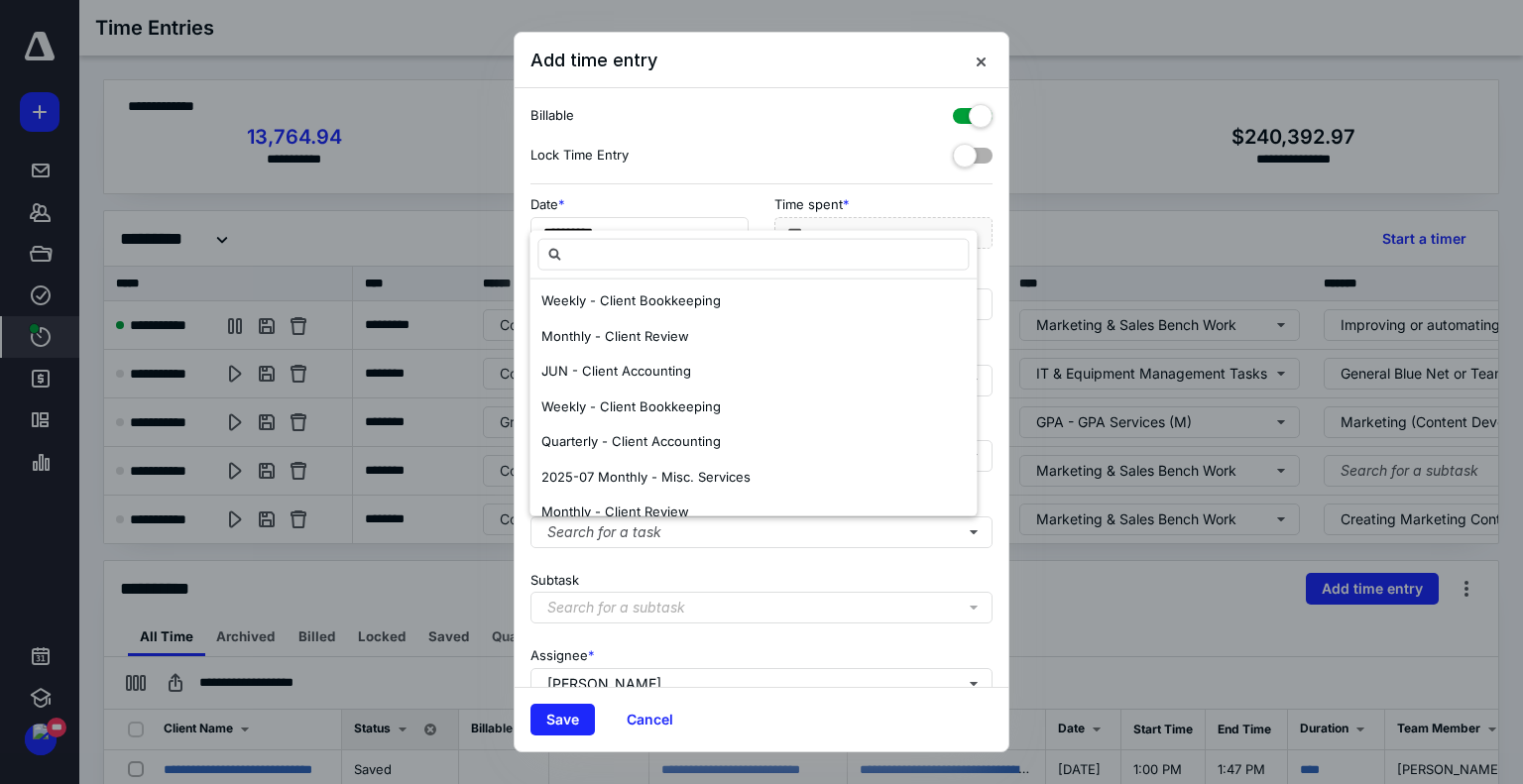 scroll, scrollTop: 1291, scrollLeft: 0, axis: vertical 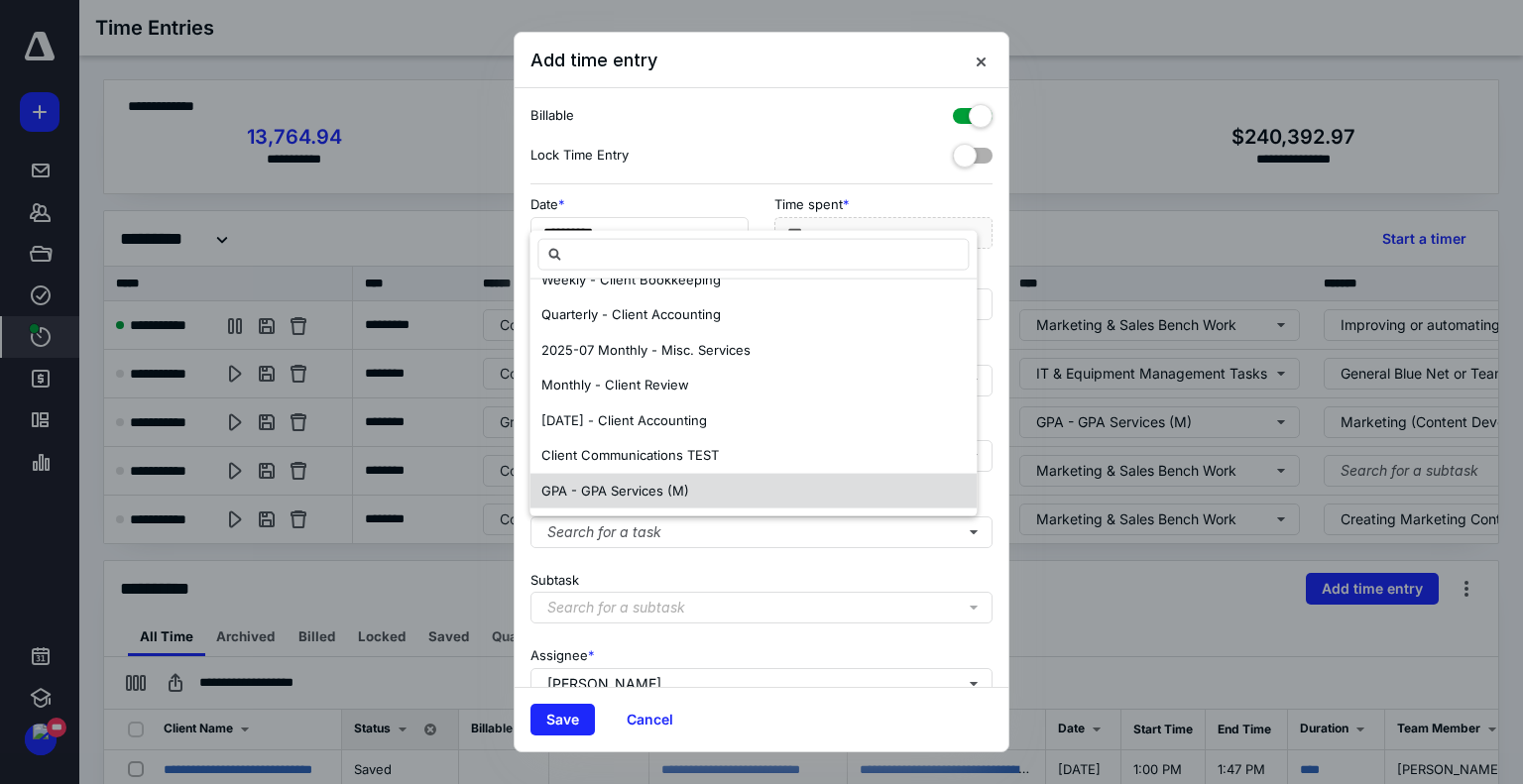 click on "GPA - GPA Services (M)" at bounding box center (615, 490) 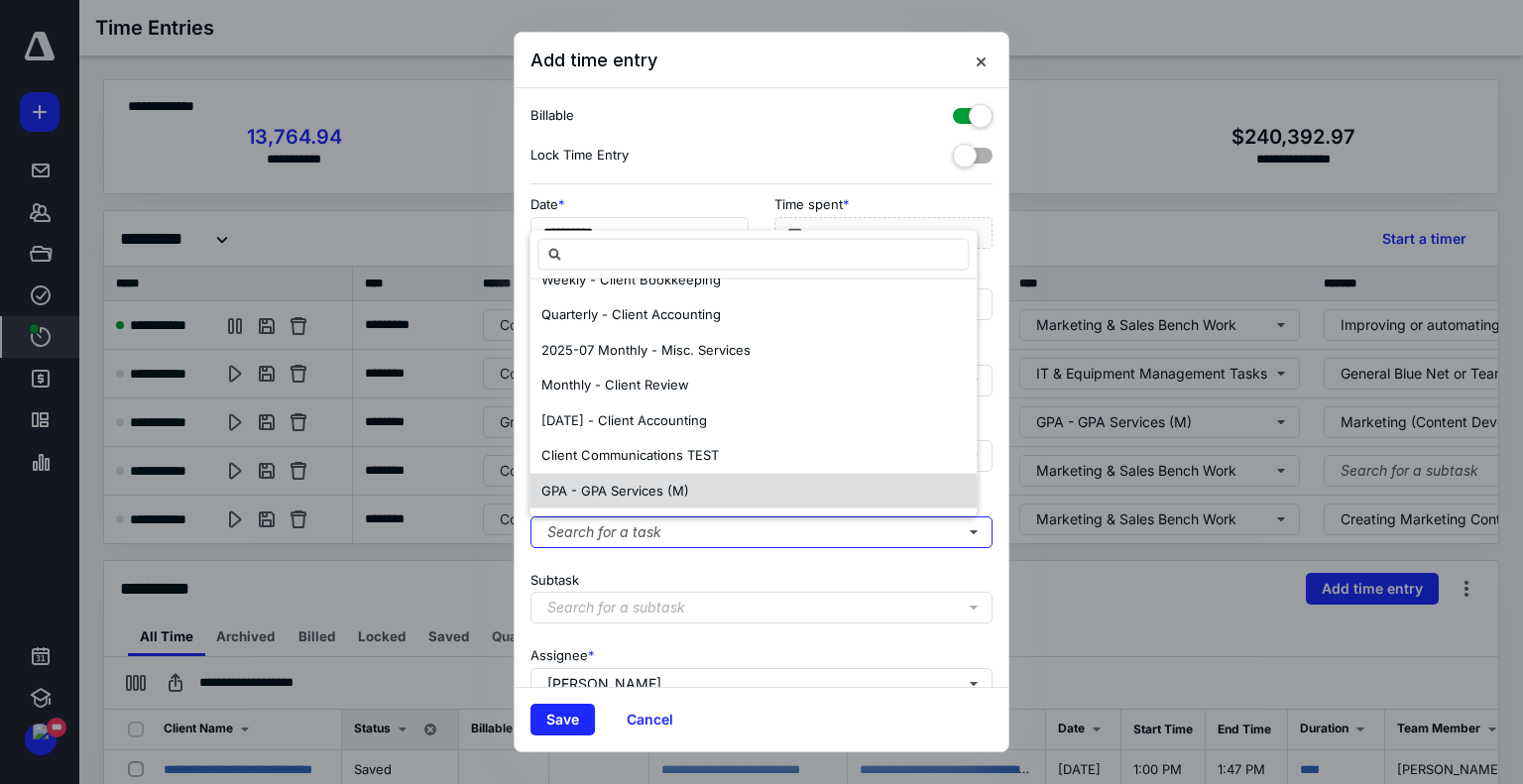 scroll, scrollTop: 0, scrollLeft: 0, axis: both 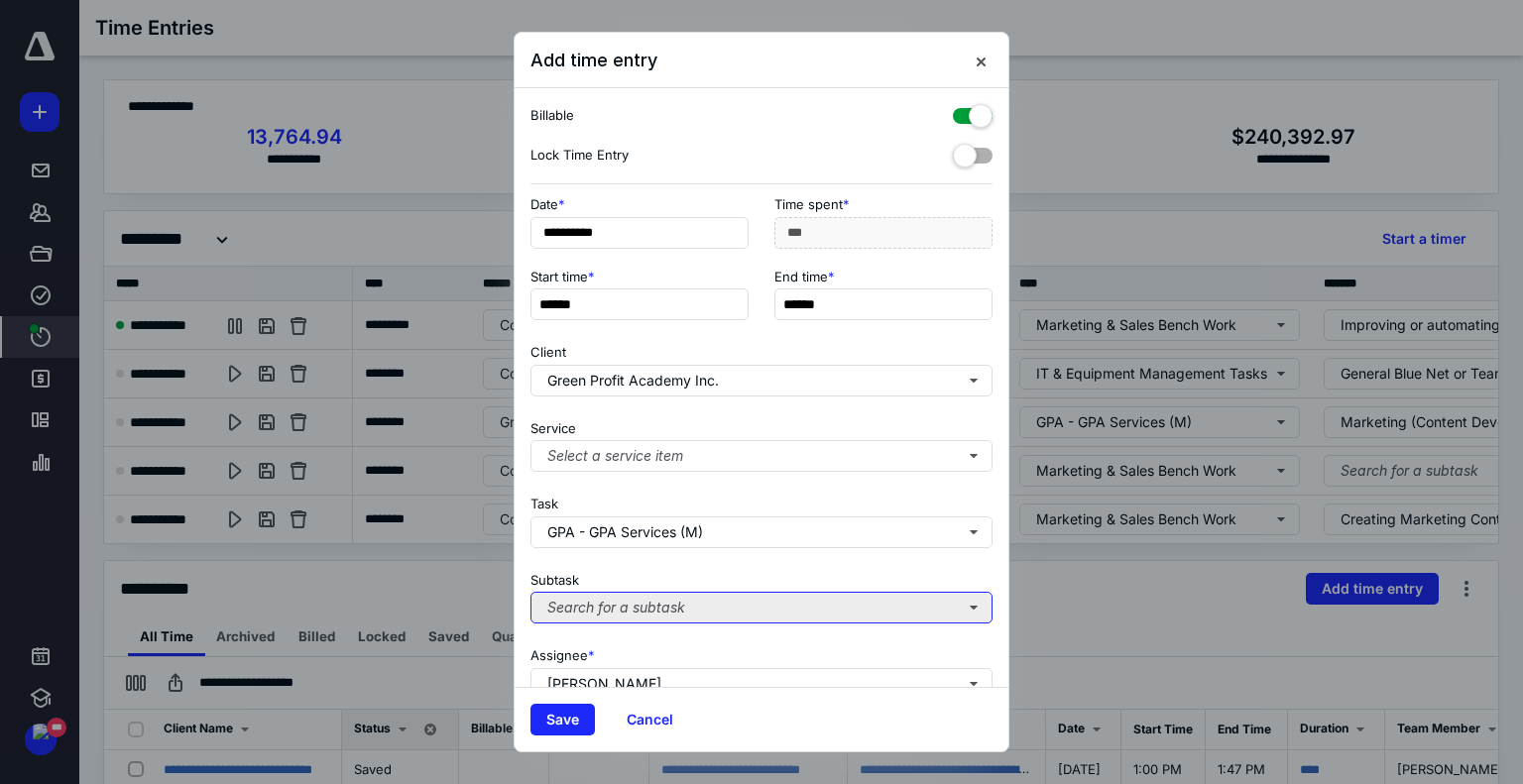click on "Search for a subtask" at bounding box center (762, 608) 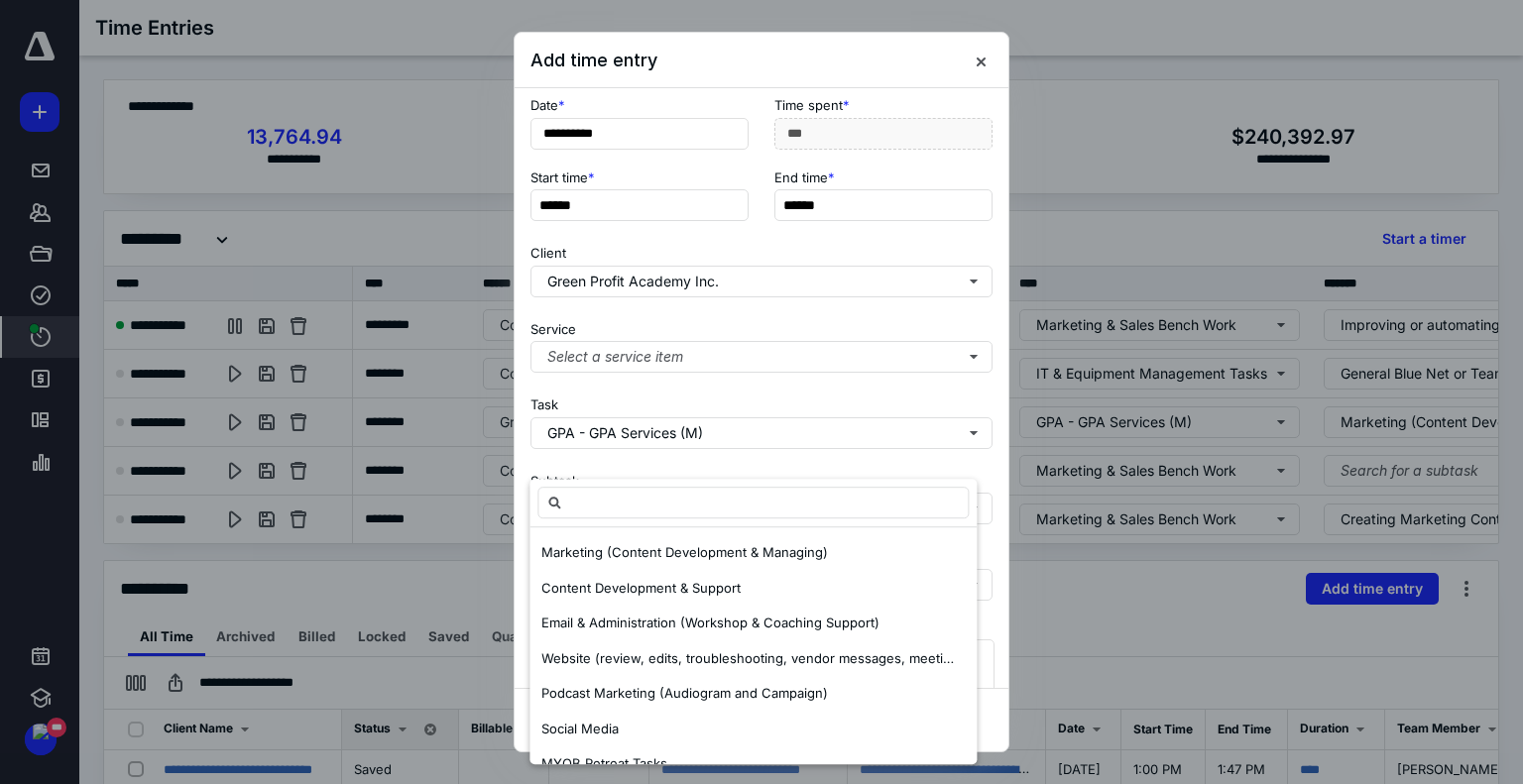 scroll, scrollTop: 180, scrollLeft: 0, axis: vertical 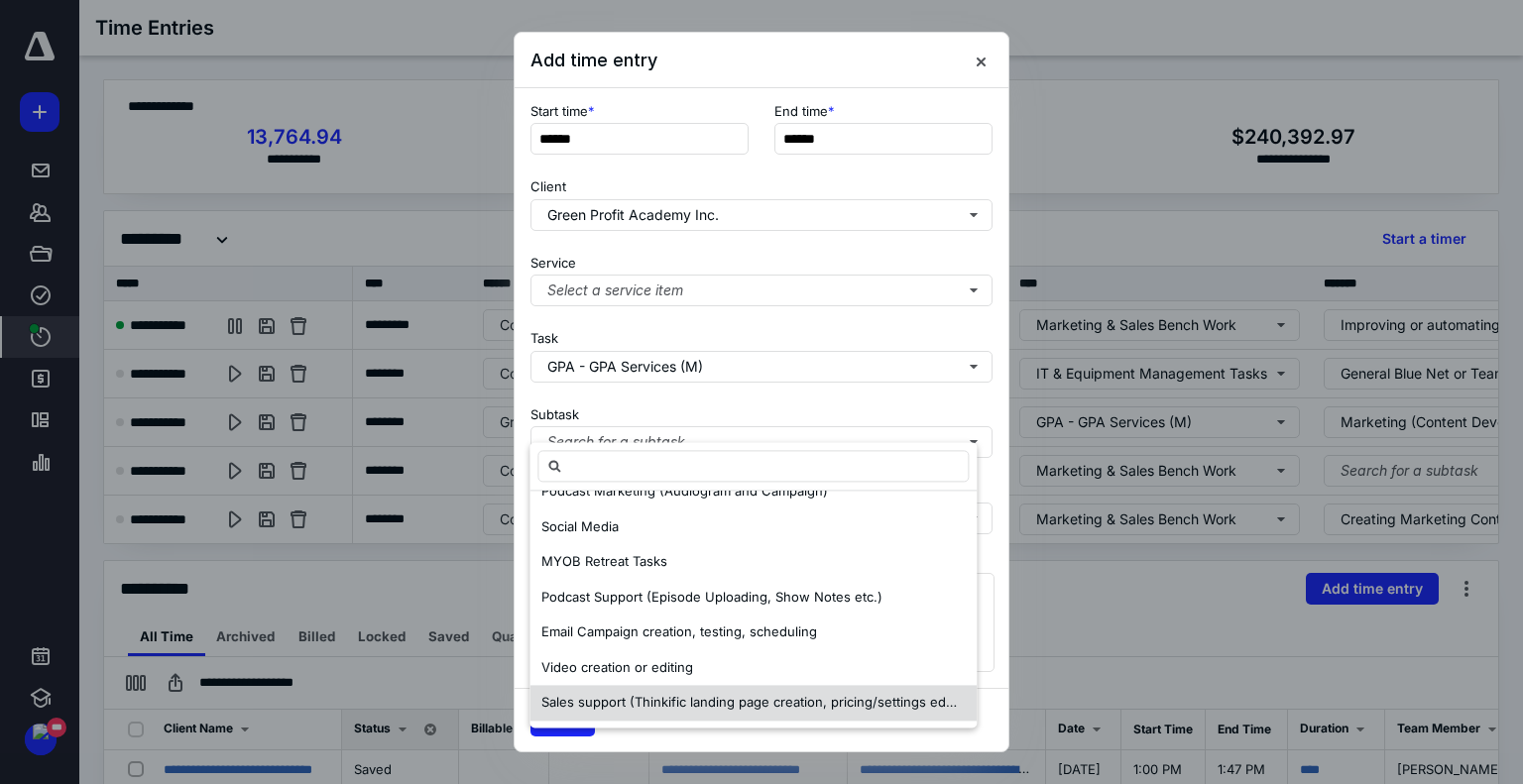 click on "Sales support (Thinkific landing page creation, pricing/settings edits, ActiveCampaign sales process creation or edits)" at bounding box center [903, 702] 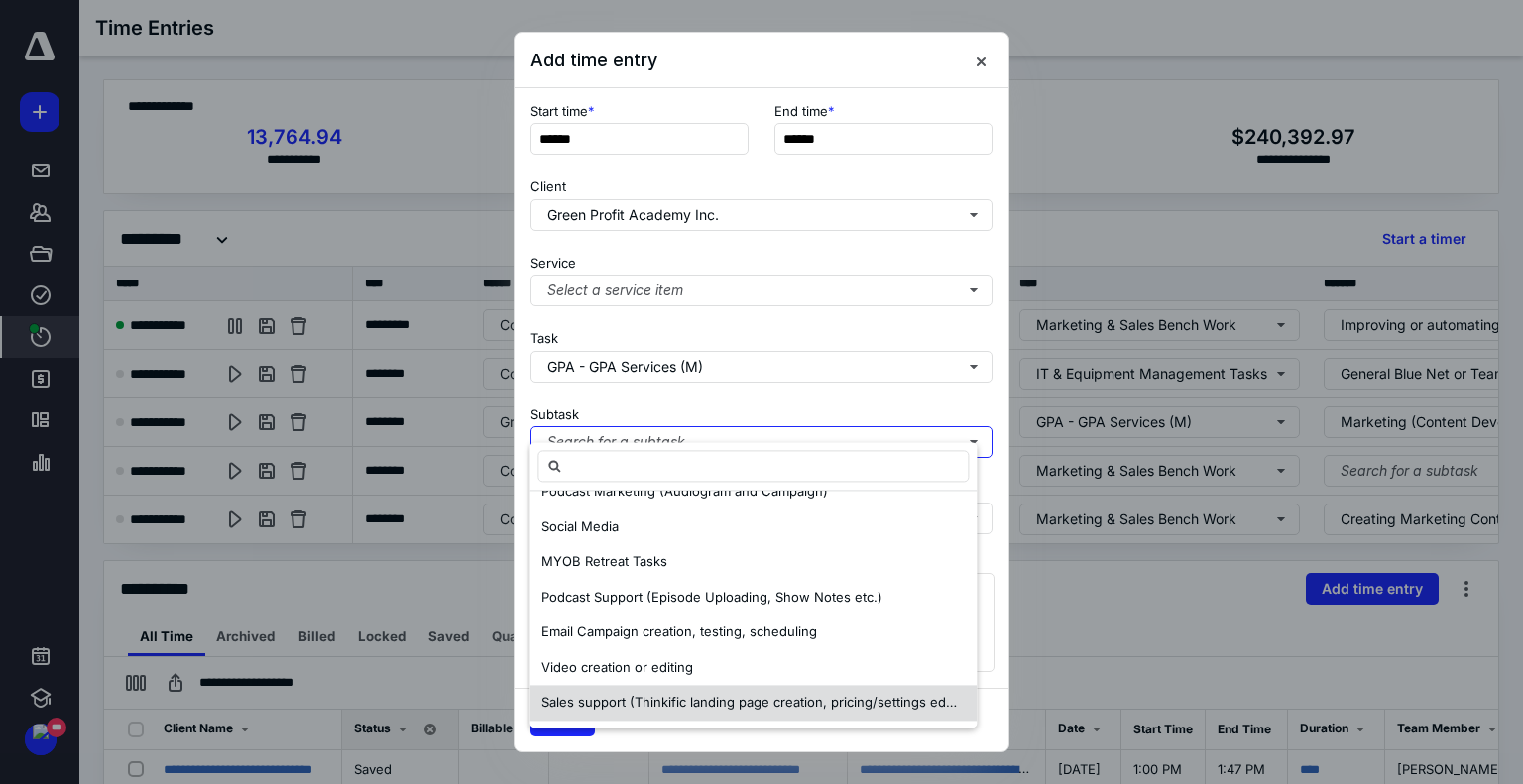scroll, scrollTop: 0, scrollLeft: 0, axis: both 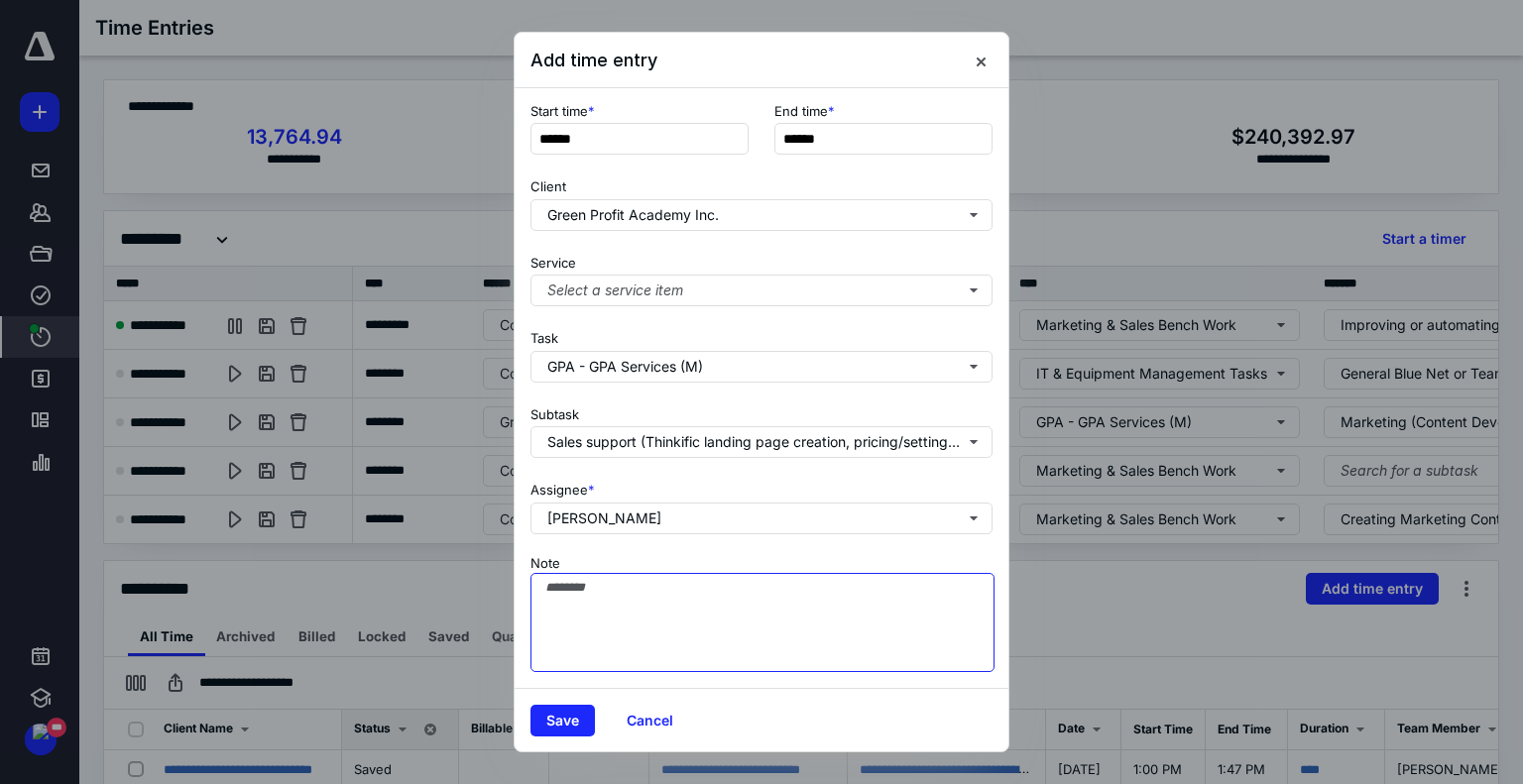 click on "Note" at bounding box center (762, 622) 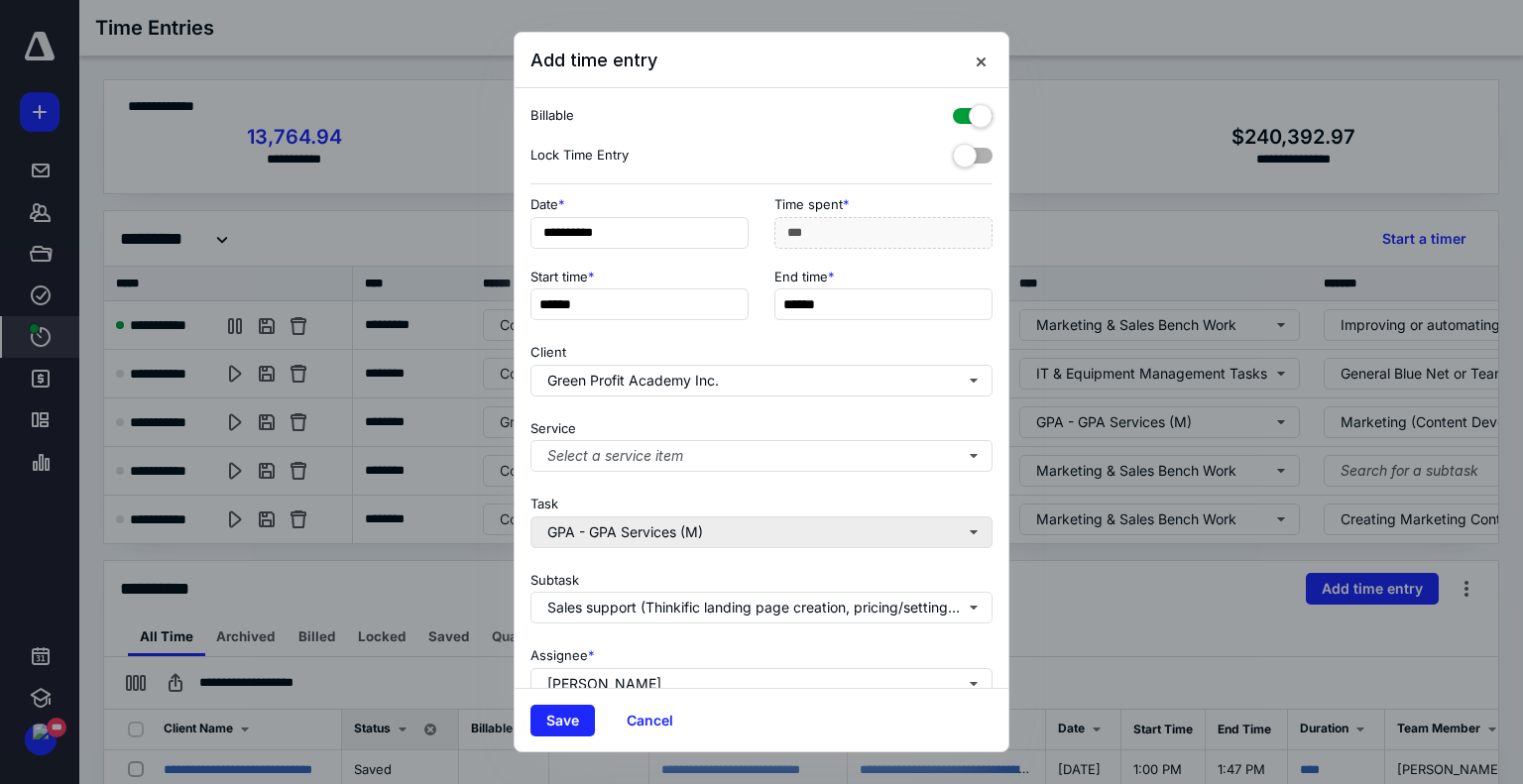 scroll, scrollTop: 180, scrollLeft: 0, axis: vertical 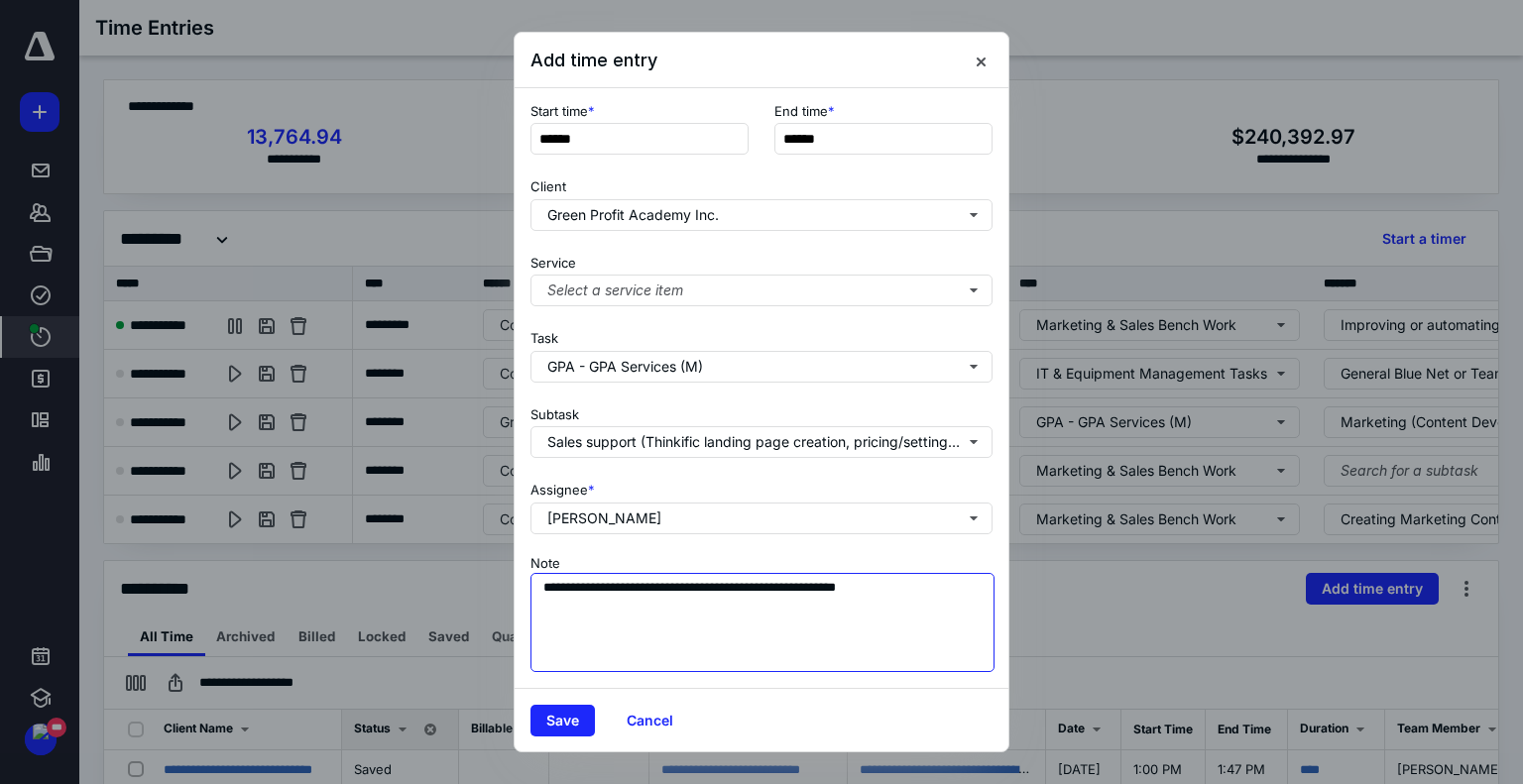 drag, startPoint x: 925, startPoint y: 564, endPoint x: 962, endPoint y: 564, distance: 37 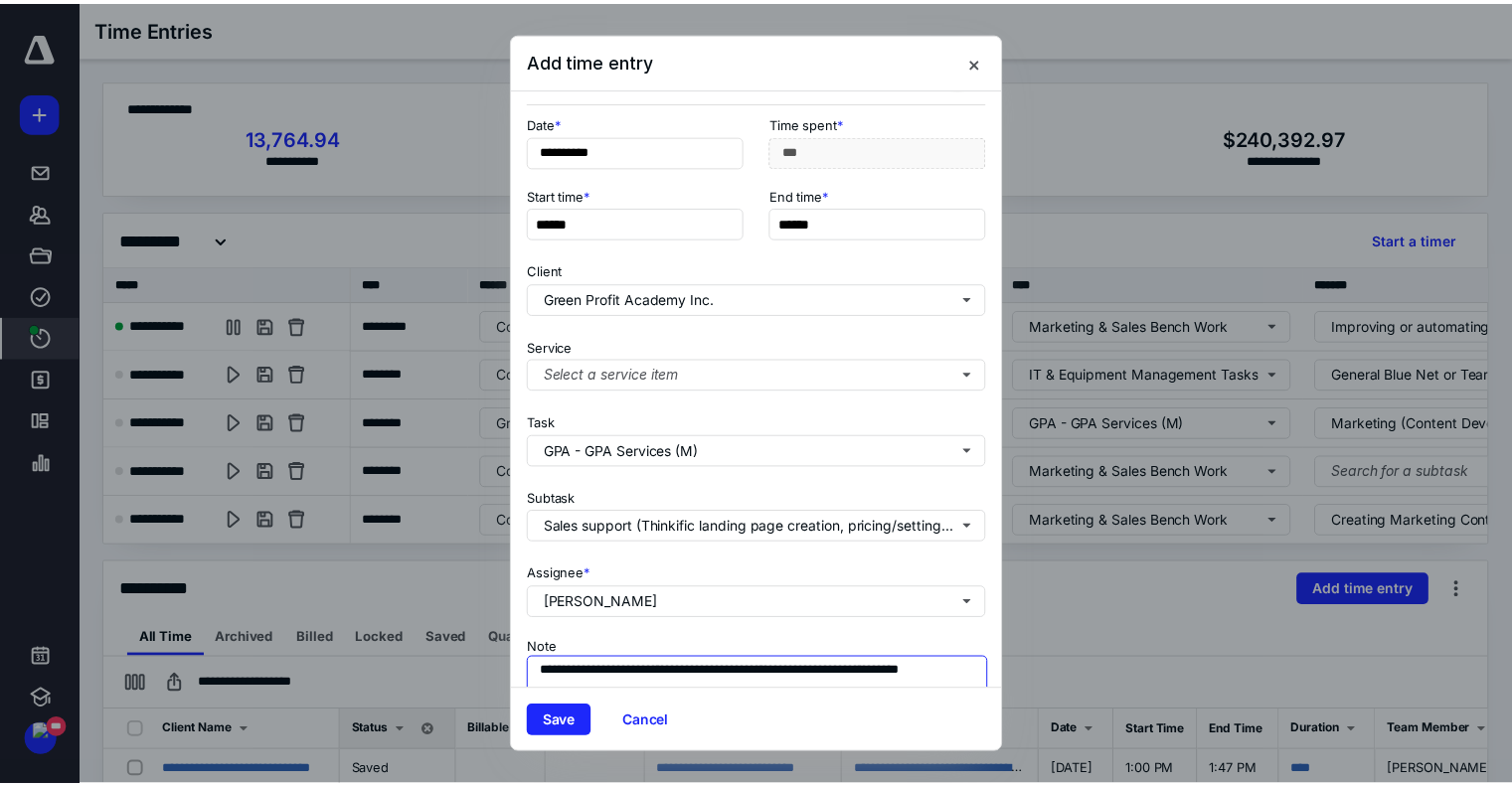 scroll, scrollTop: 0, scrollLeft: 0, axis: both 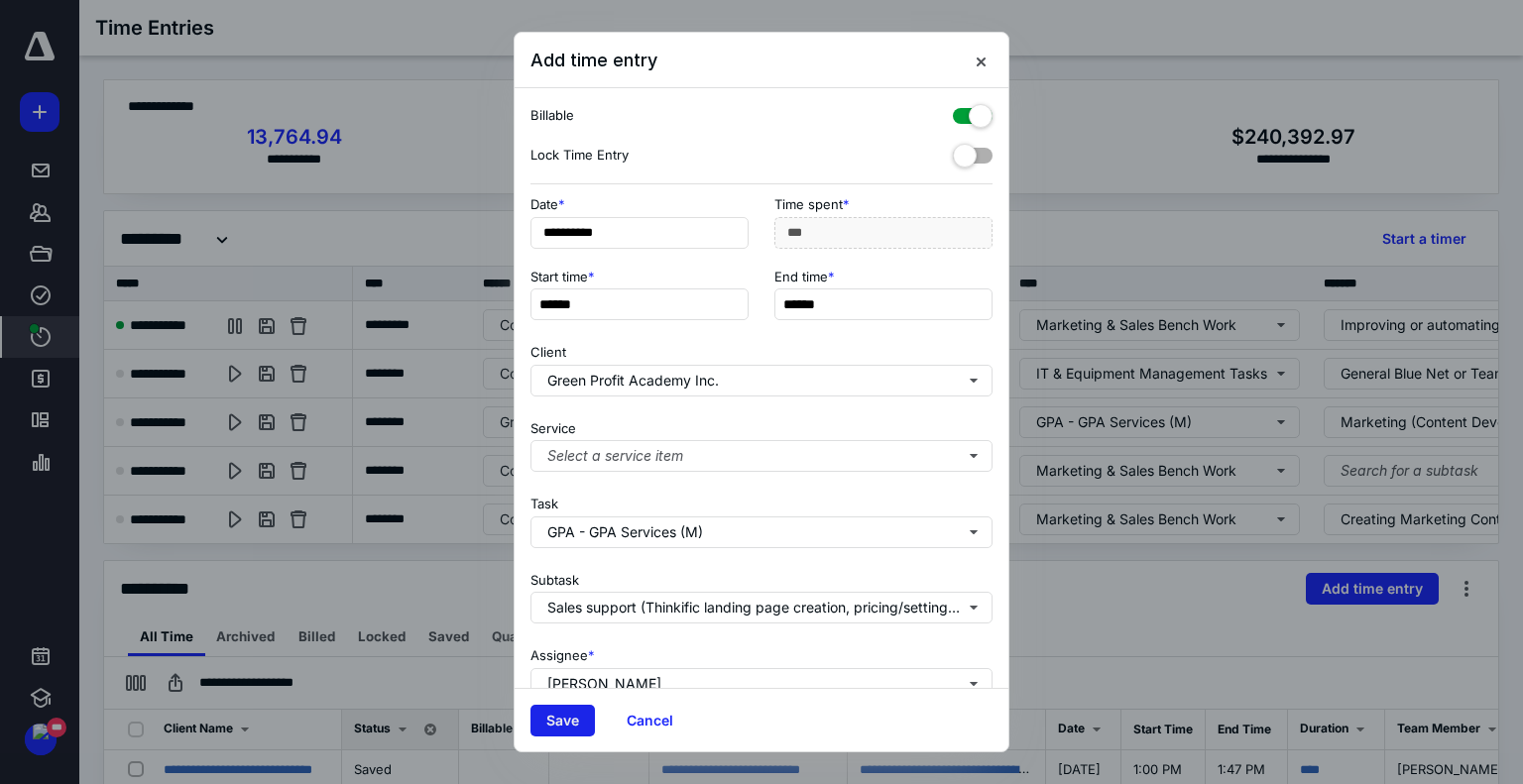 type on "**********" 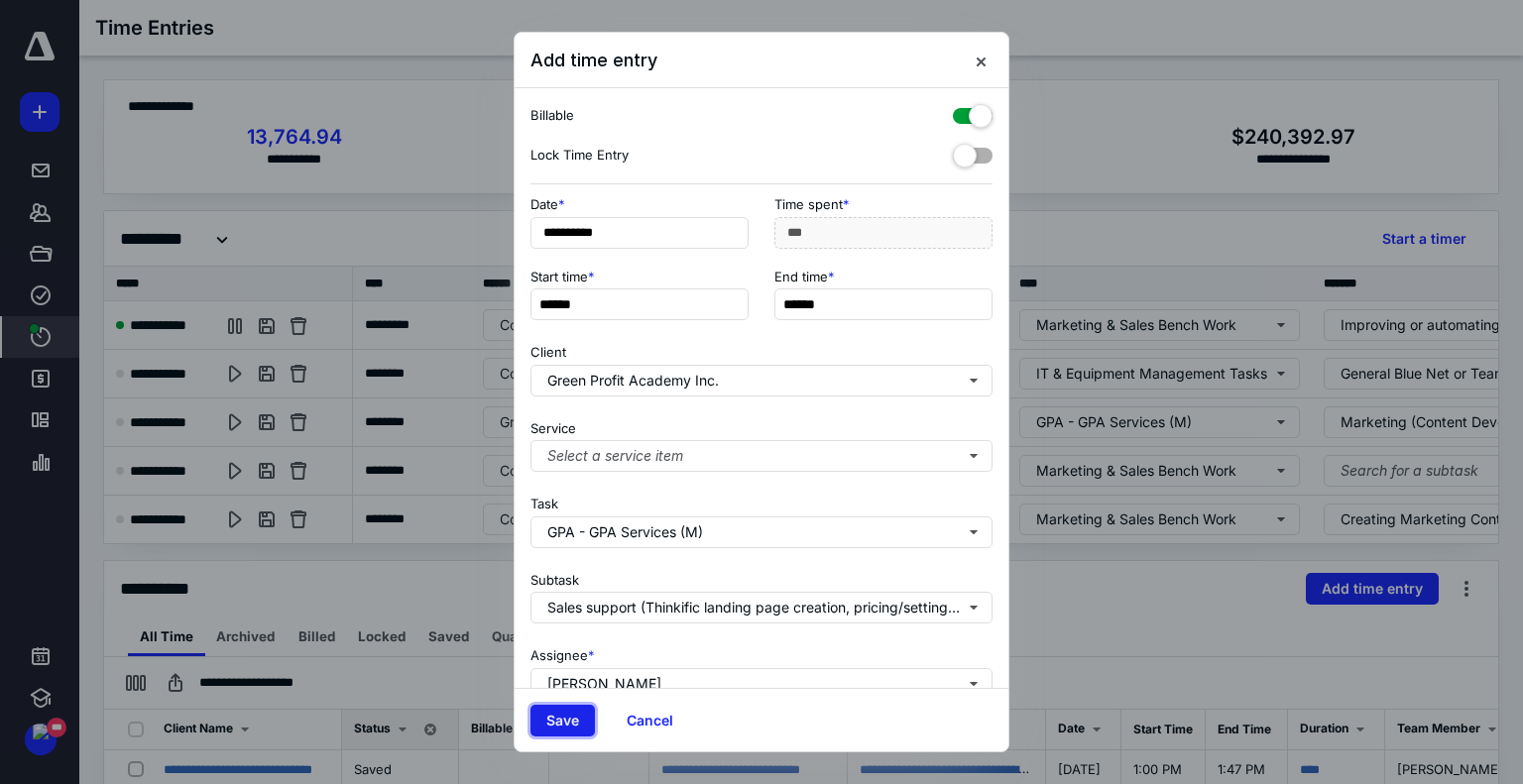 click on "Save" at bounding box center (562, 721) 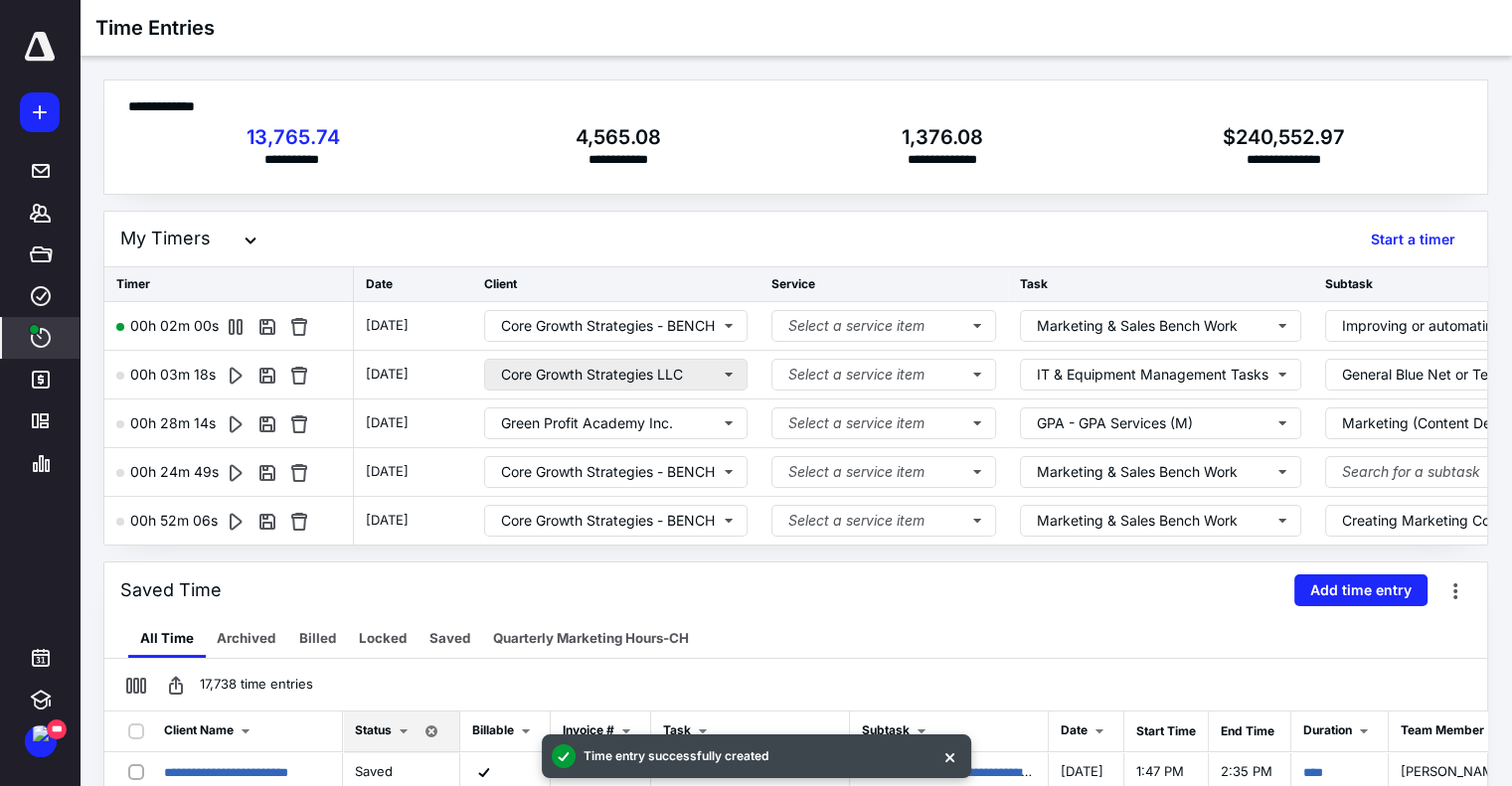 scroll, scrollTop: 14, scrollLeft: 0, axis: vertical 